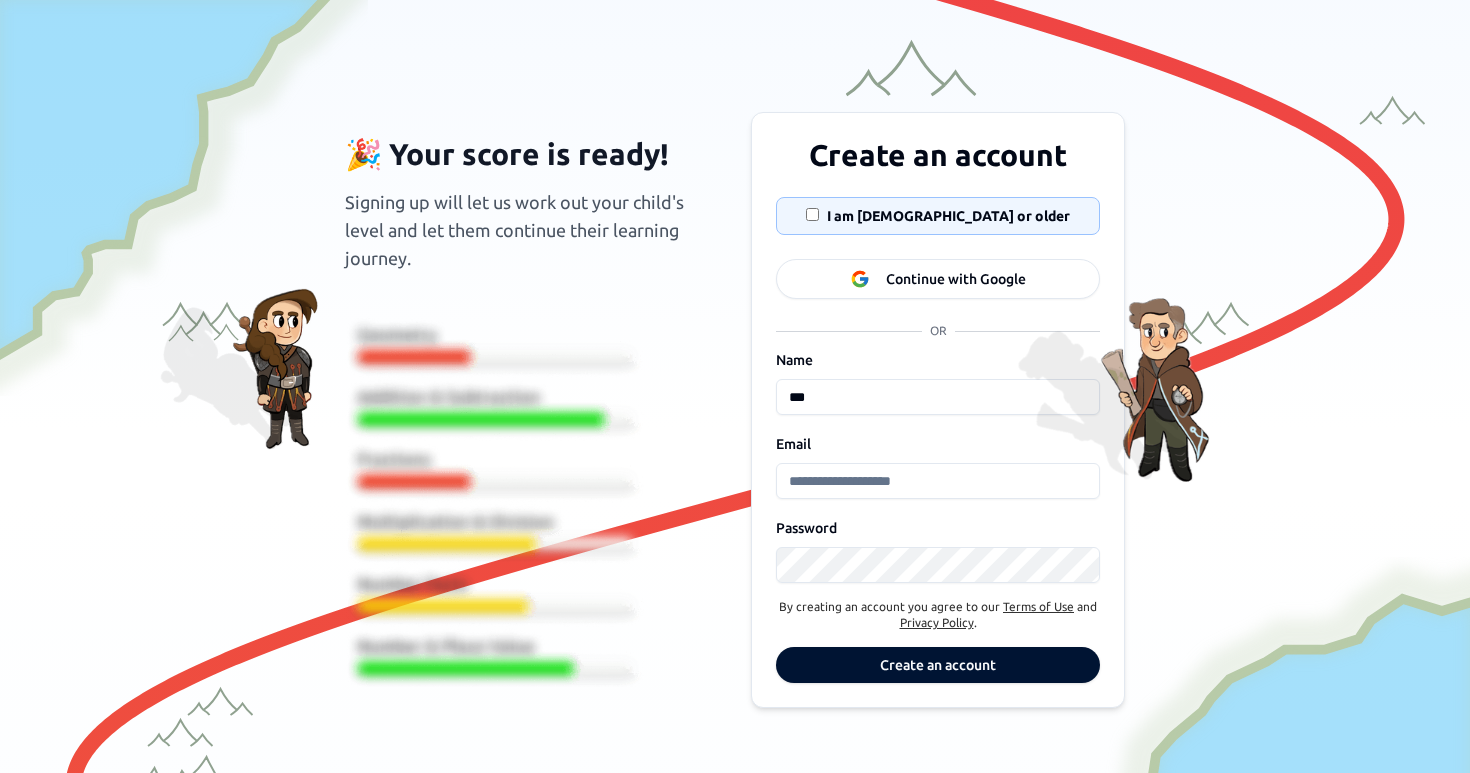 scroll, scrollTop: 0, scrollLeft: 0, axis: both 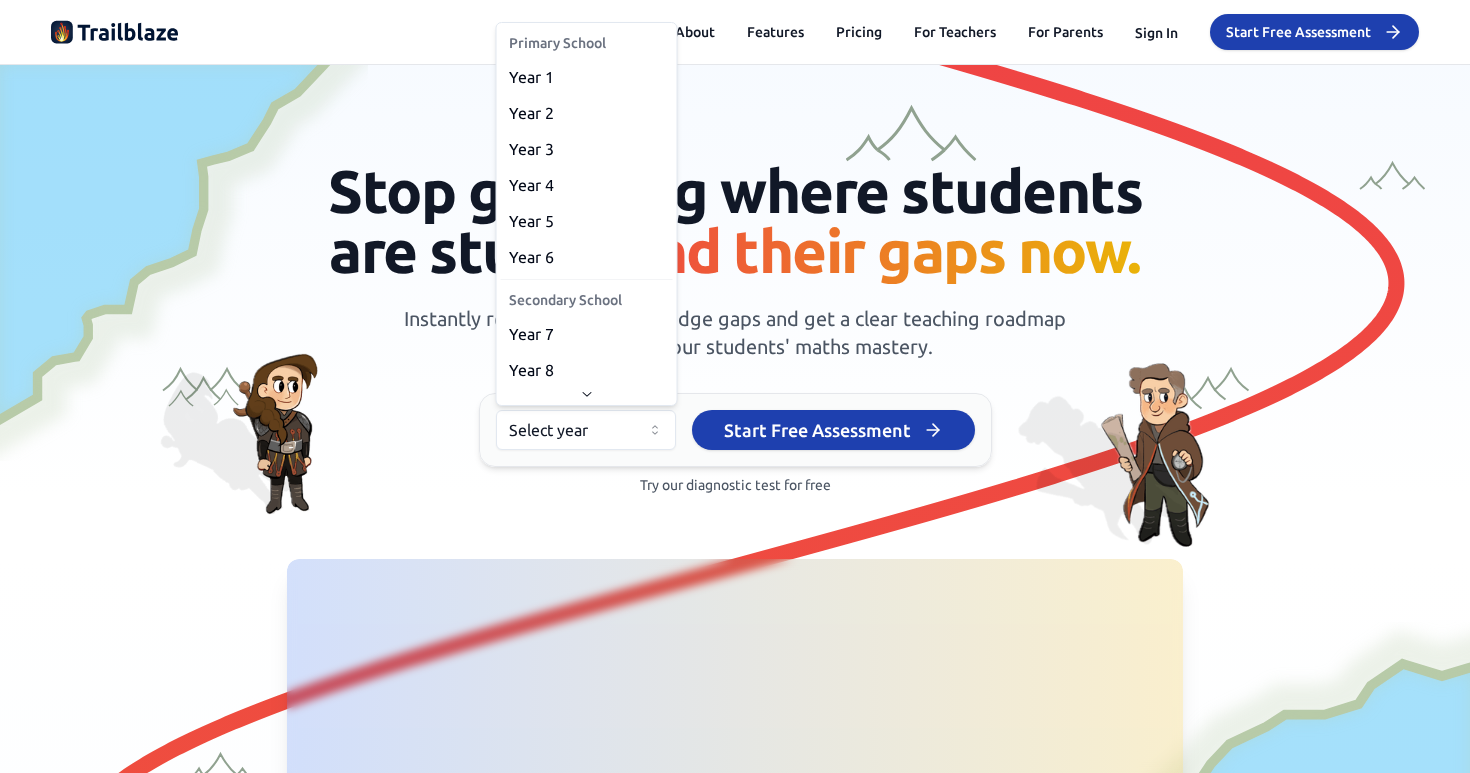 click on "We value your privacy        We use cookies to enhance your browsing experience, serve personalized ads or content, and analyze our traffic. By clicking "Accept All", you consent to our use of cookies.        Customize   Reject All   Accept All                    Customize Consent Preferences             We use cookies to help you navigate efficiently and perform certain functions. You will find detailed information about all cookies under each consent category below. The cookies that are categorized as "Necessary" are stored on your browser as they are essential for enabling the basic functionalities of the site. ...  Show more        Necessary Always Active Necessary cookies are required to enable the basic features of this site, such as providing secure log-in or adjusting your consent preferences. These cookies do not store any personally identifiable data. Cookie cookieyes-consent Duration 1 year Description Functional No cookies to display. Analytics Cookie fs_lua Duration 1 hour Cookie _ga" at bounding box center [735, 386] 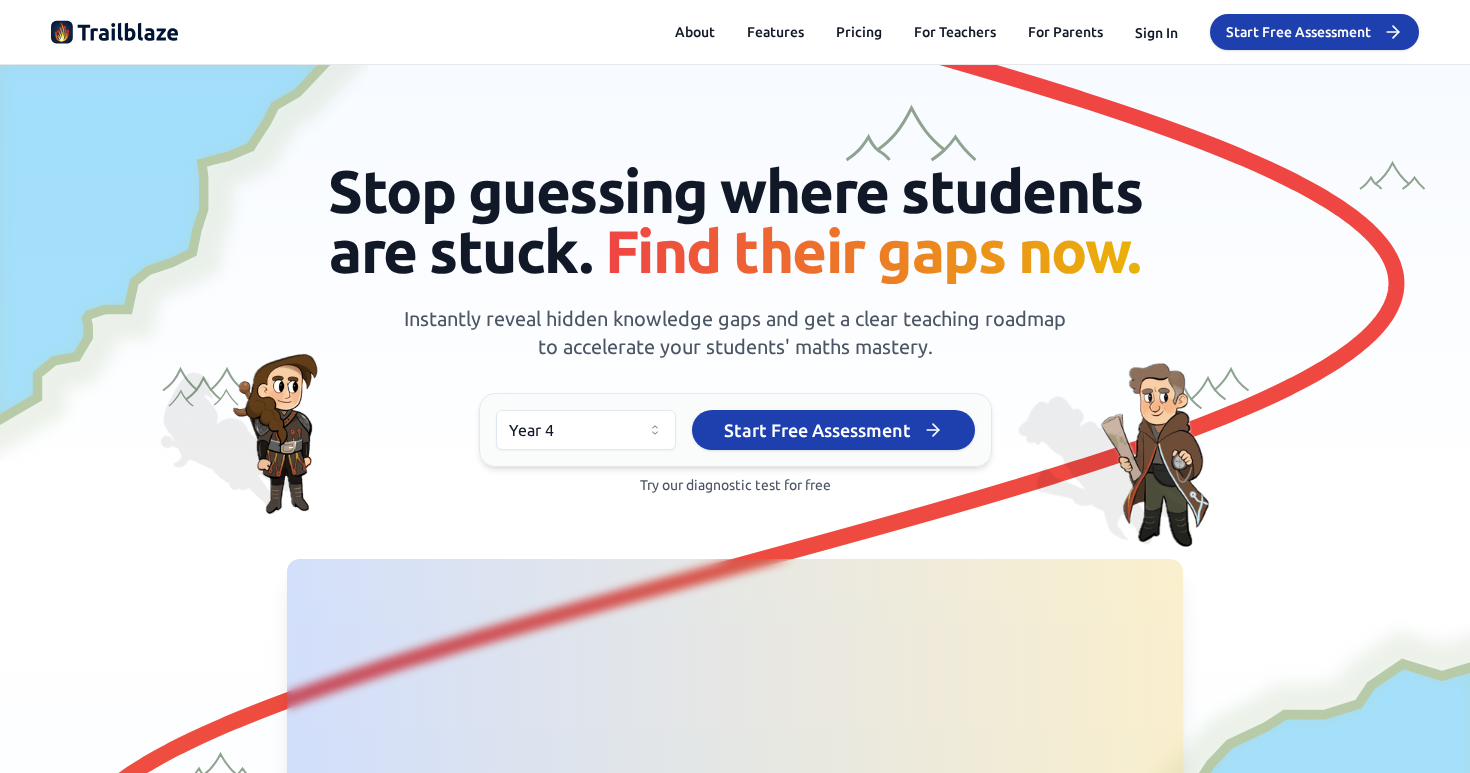 click on "We value your privacy        We use cookies to enhance your browsing experience, serve personalized ads or content, and analyze our traffic. By clicking "Accept All", you consent to our use of cookies.        Customize   Reject All   Accept All                    Customize Consent Preferences             We use cookies to help you navigate efficiently and perform certain functions. You will find detailed information about all cookies under each consent category below. The cookies that are categorized as "Necessary" are stored on your browser as they are essential for enabling the basic functionalities of the site. ...  Show more        Necessary Always Active Necessary cookies are required to enable the basic features of this site, such as providing secure log-in or adjusting your consent preferences. These cookies do not store any personally identifiable data. Cookie cookieyes-consent Duration 1 year Description Functional No cookies to display. Analytics Cookie fs_lua Duration 1 hour Cookie _ga" at bounding box center (735, 386) 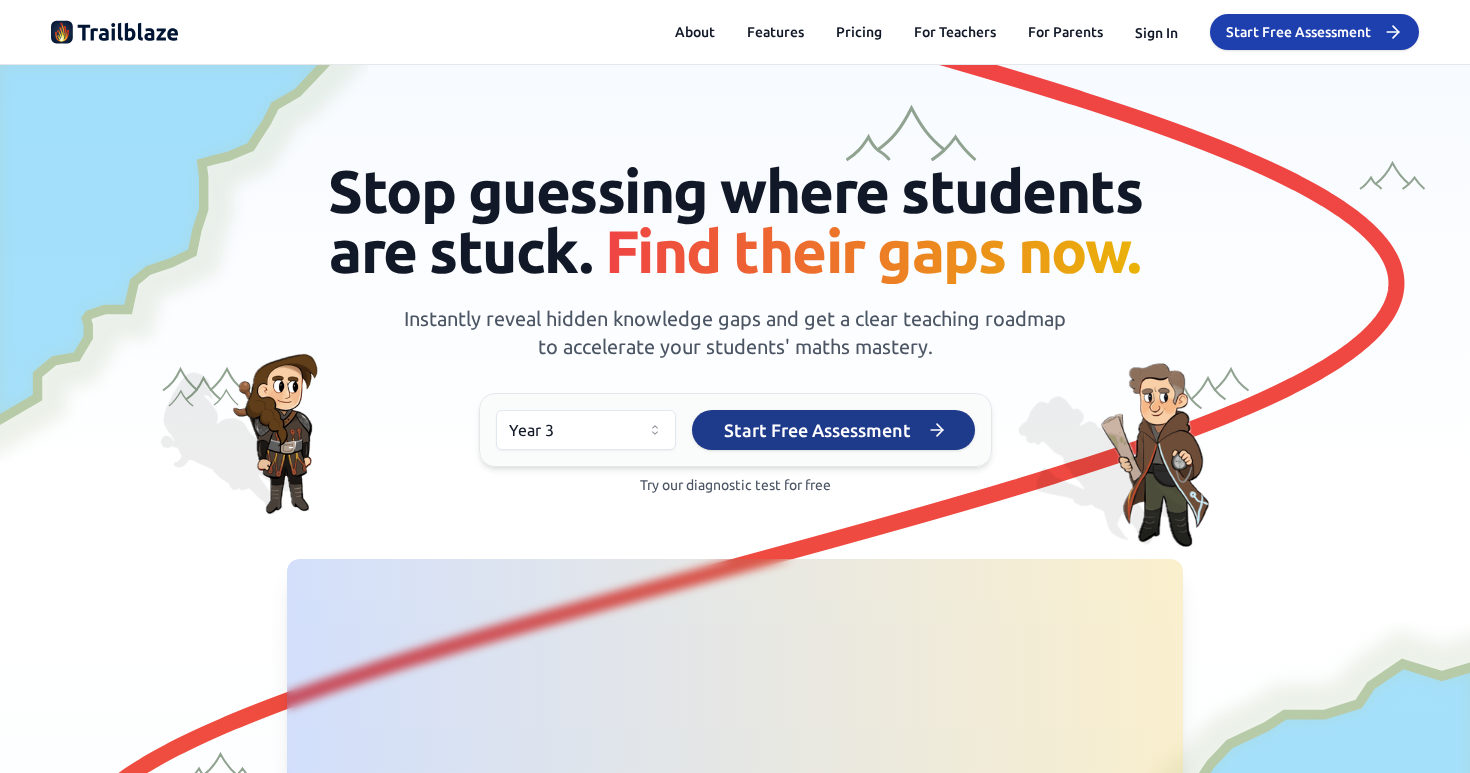 click on "Start Free Assessment" at bounding box center (833, 430) 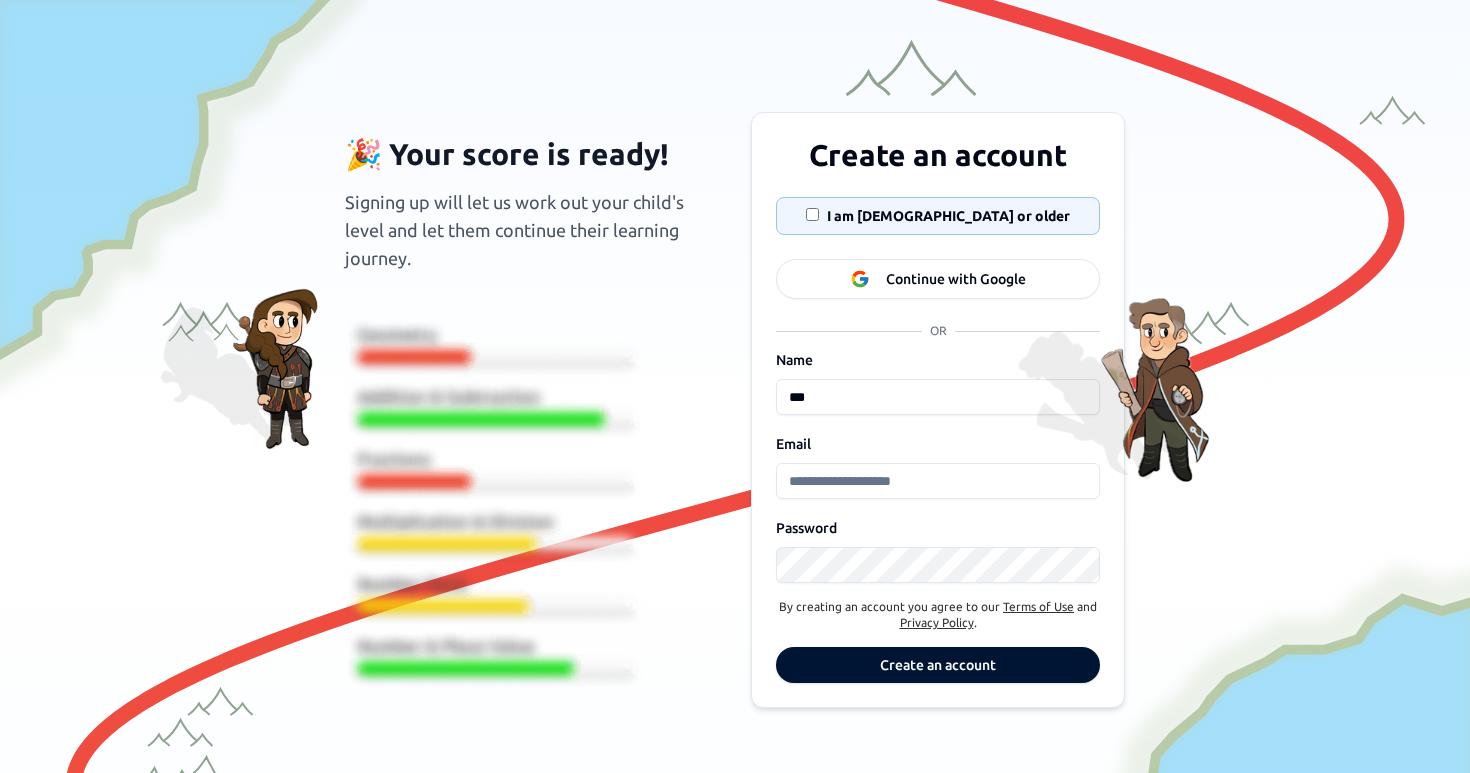 click on "I am [DEMOGRAPHIC_DATA] or older" at bounding box center [948, 216] 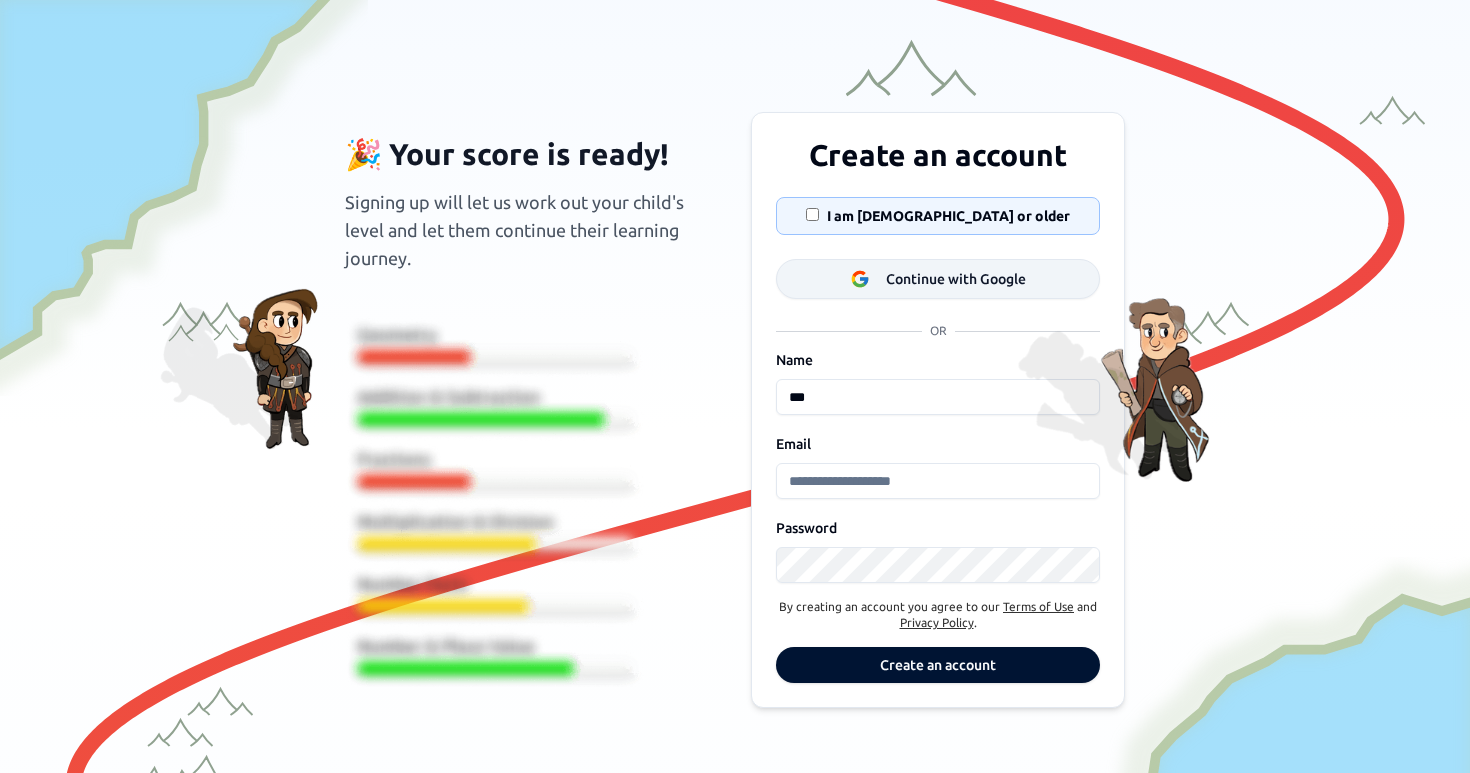 click on "Continue with Google" at bounding box center (956, 279) 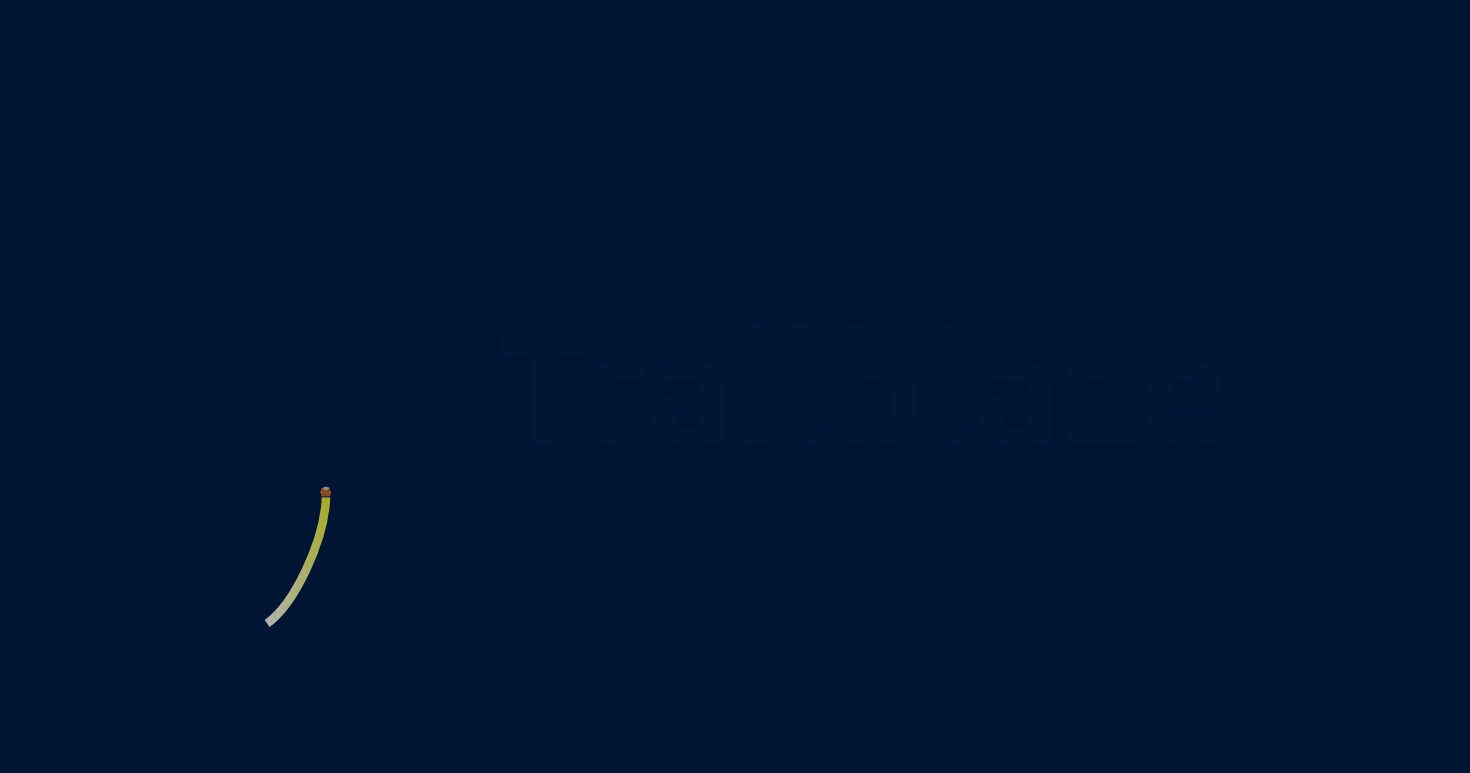 scroll, scrollTop: 0, scrollLeft: 0, axis: both 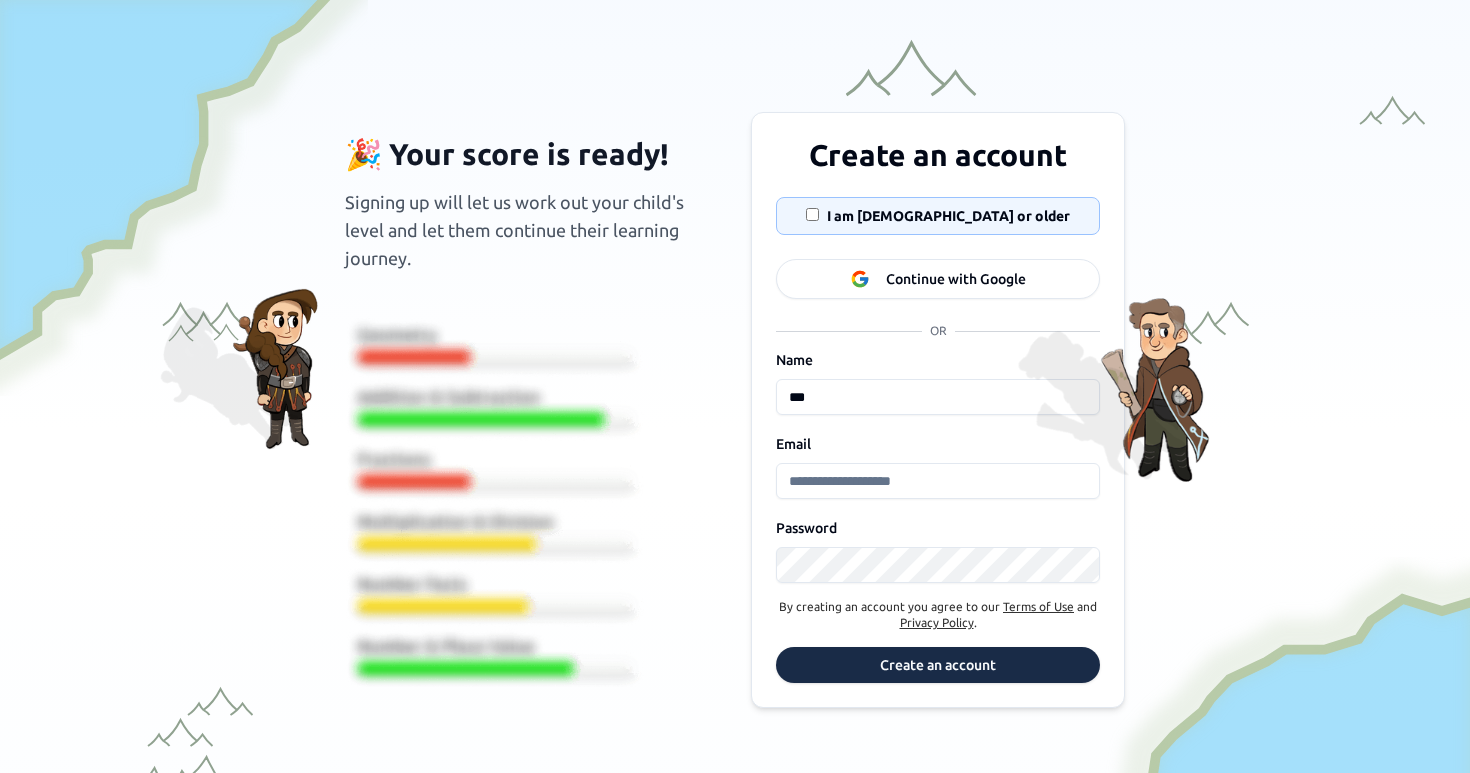 click on "Create an account" at bounding box center (938, 665) 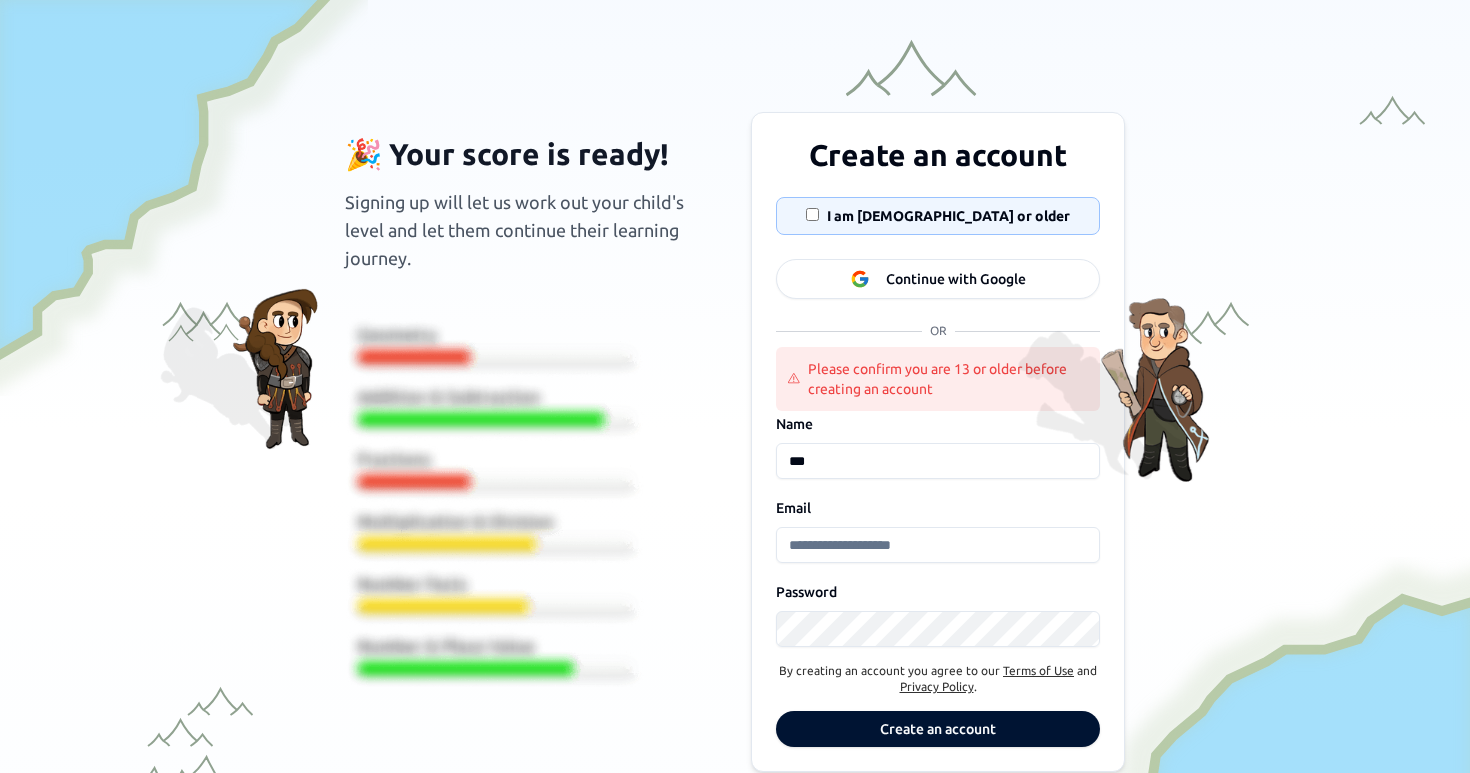 click on "***" at bounding box center [938, 461] 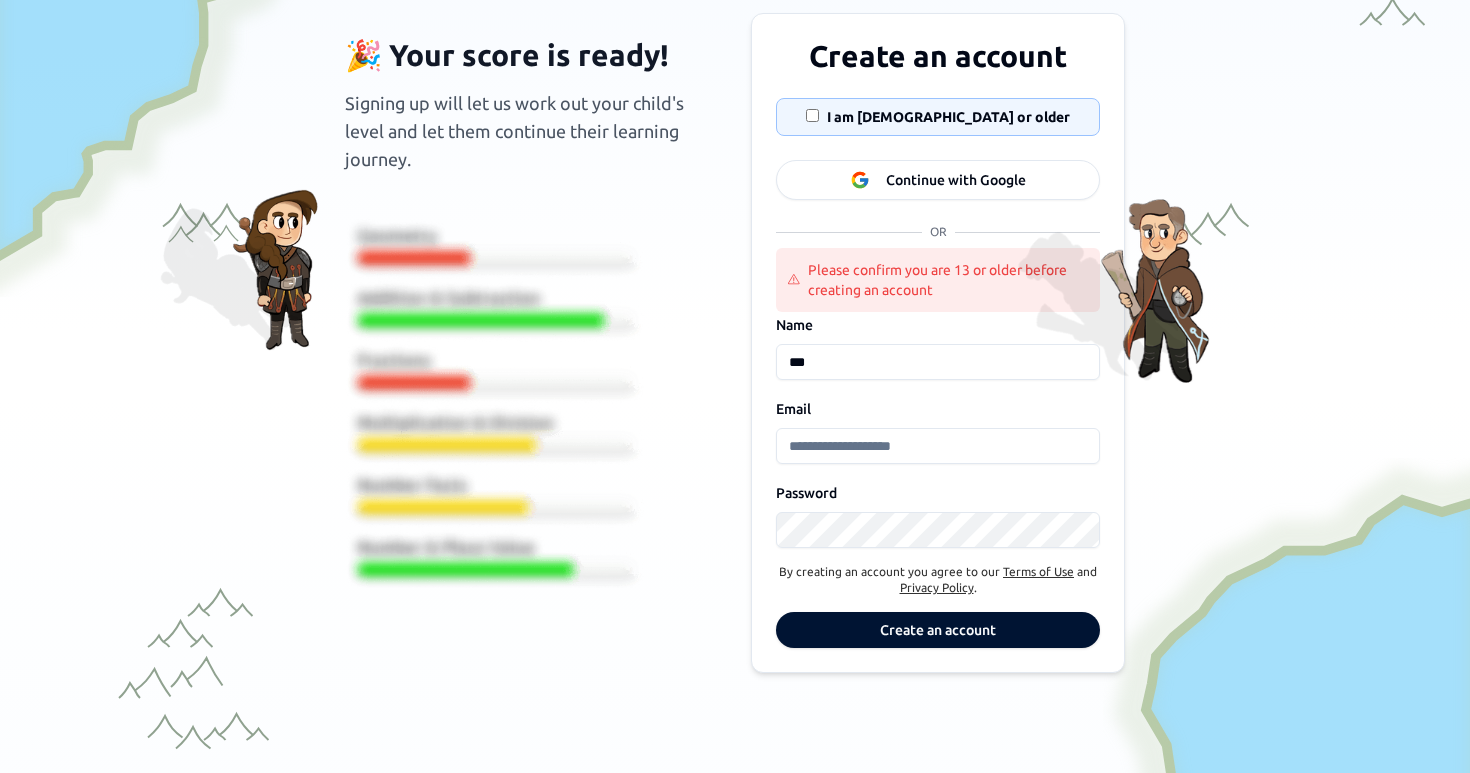 scroll, scrollTop: 129, scrollLeft: 0, axis: vertical 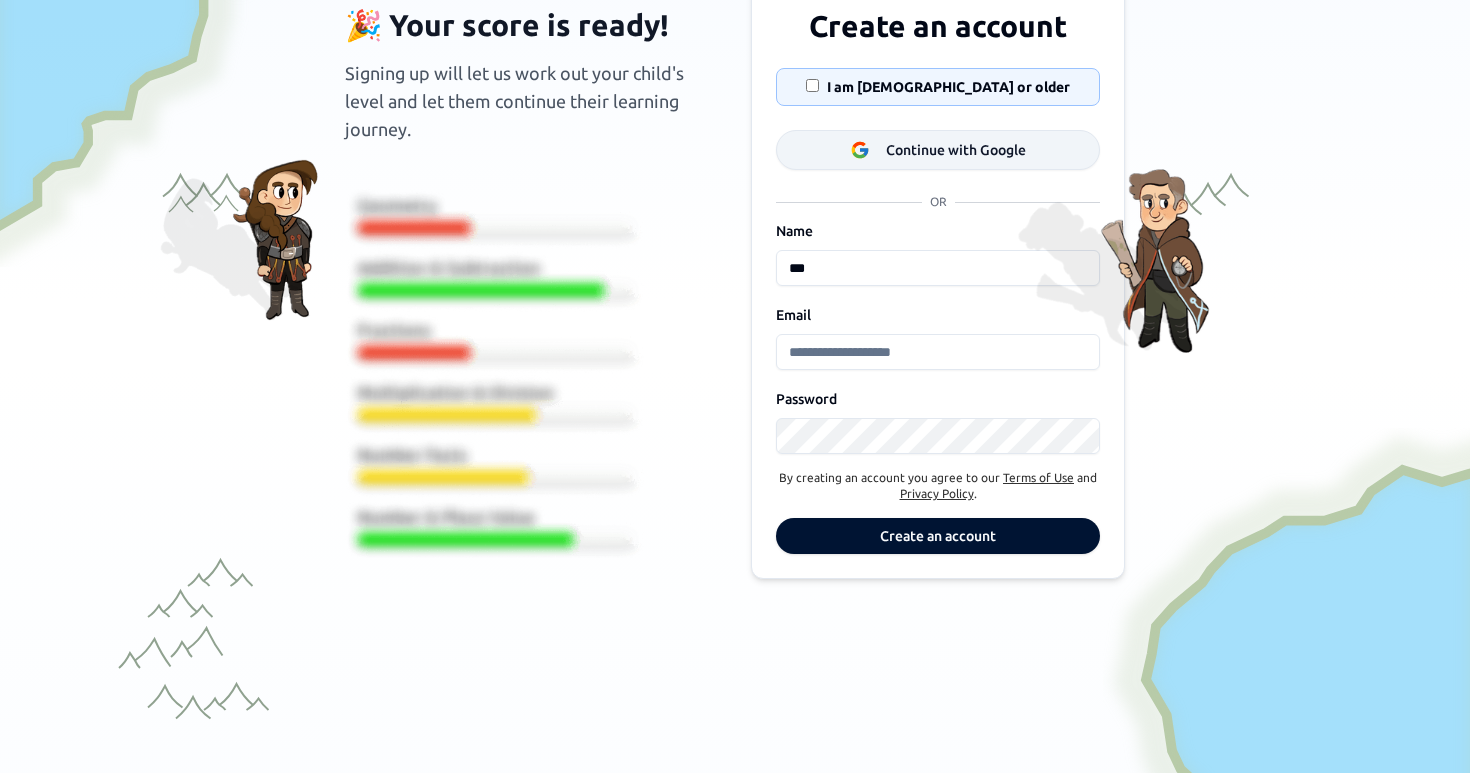 click 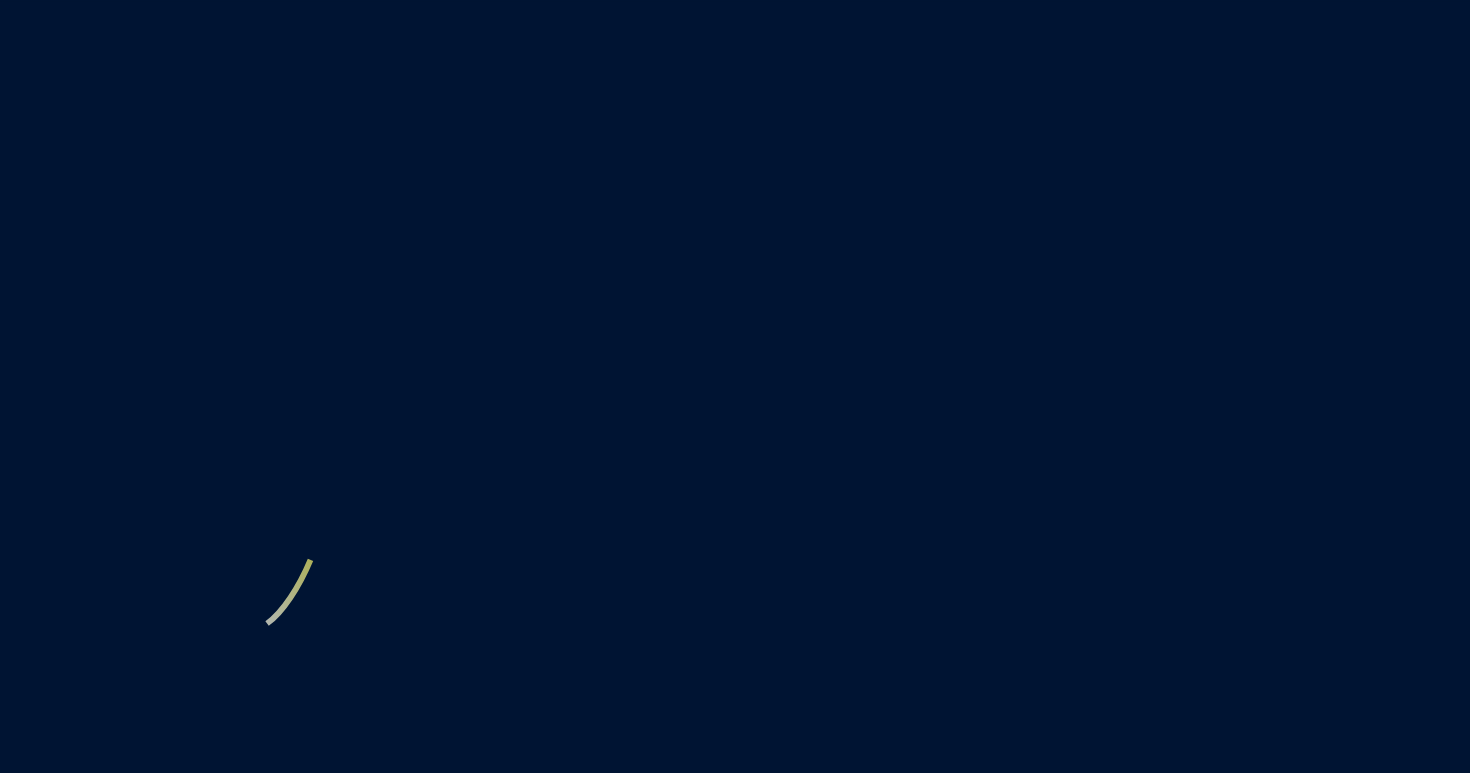 scroll, scrollTop: 0, scrollLeft: 0, axis: both 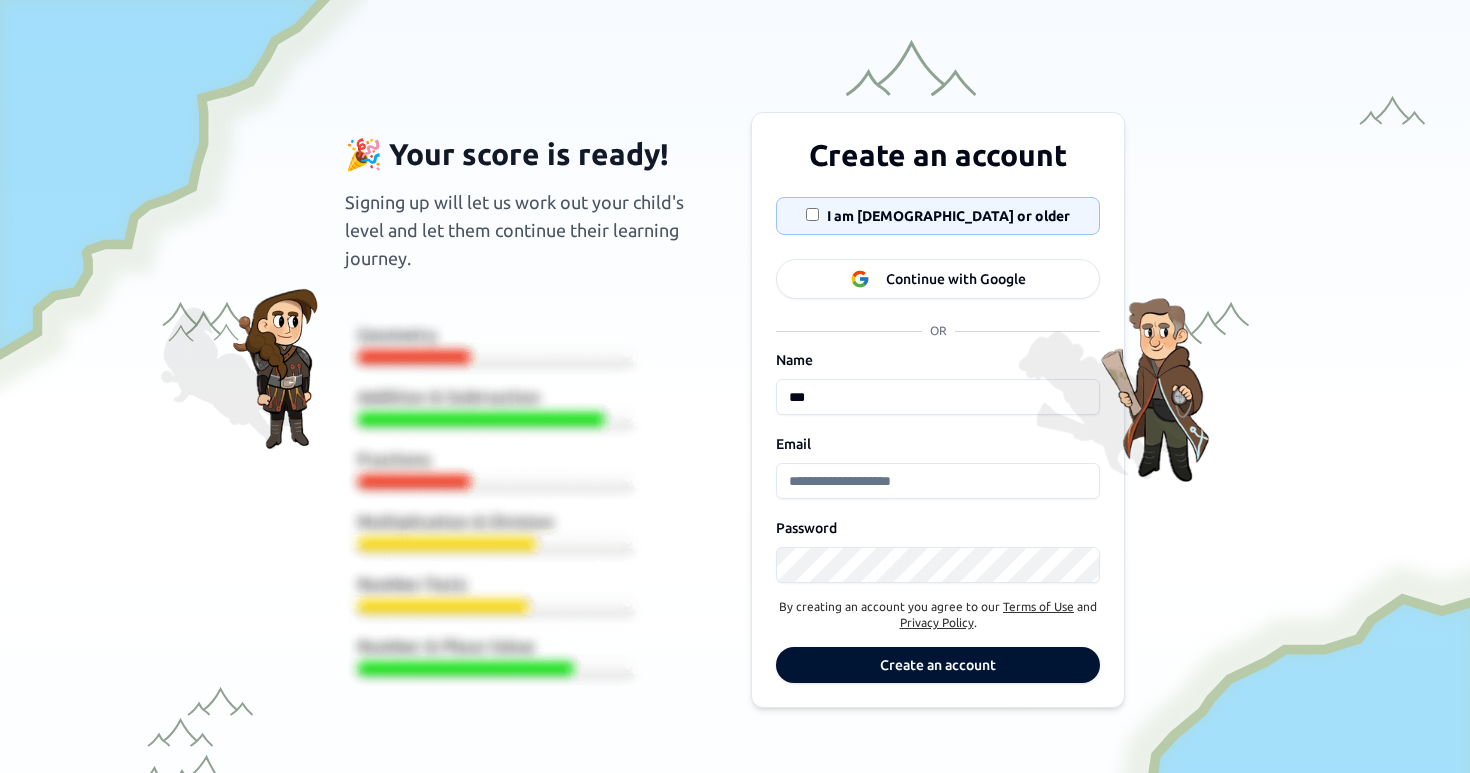 click on "Email" at bounding box center (938, 481) 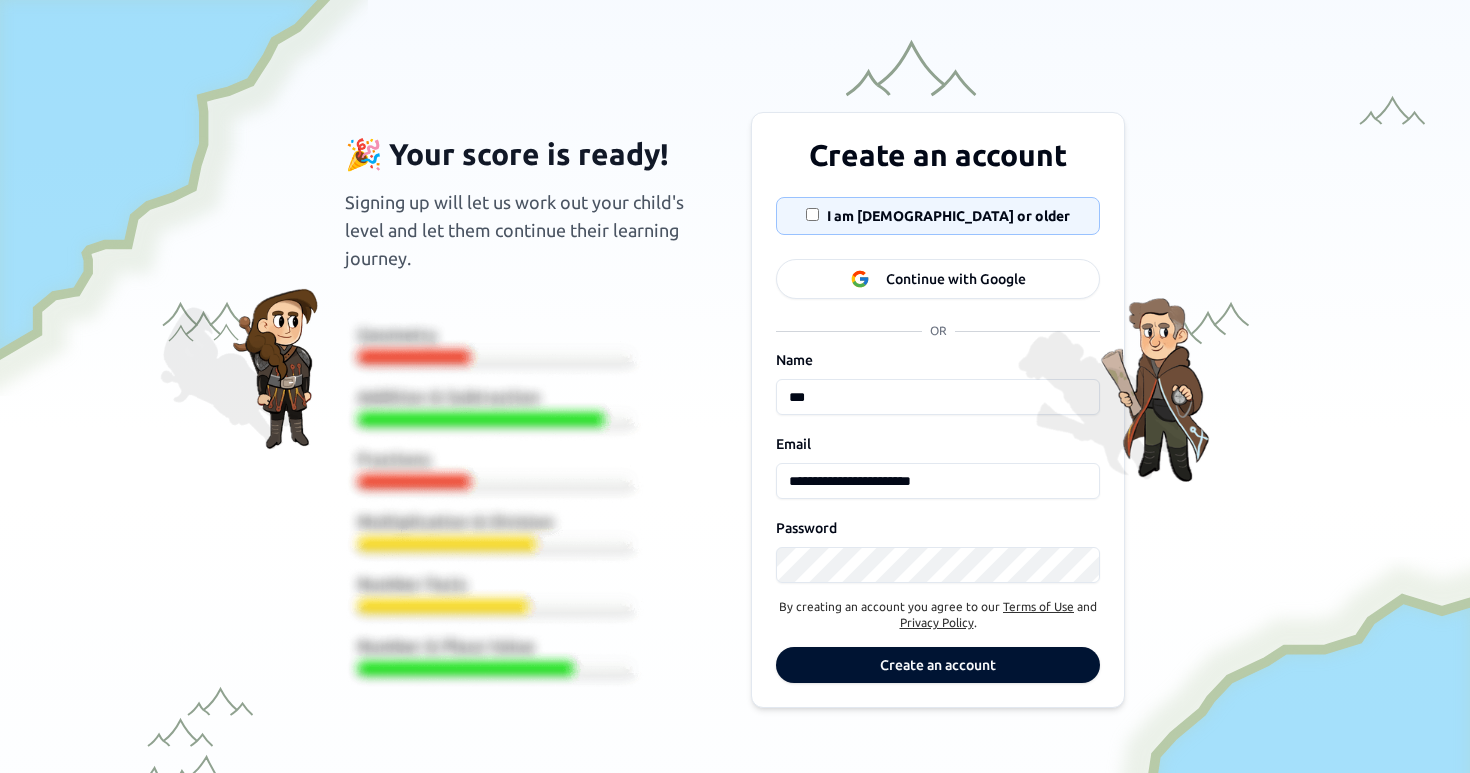 drag, startPoint x: 884, startPoint y: 484, endPoint x: 639, endPoint y: 454, distance: 246.8299 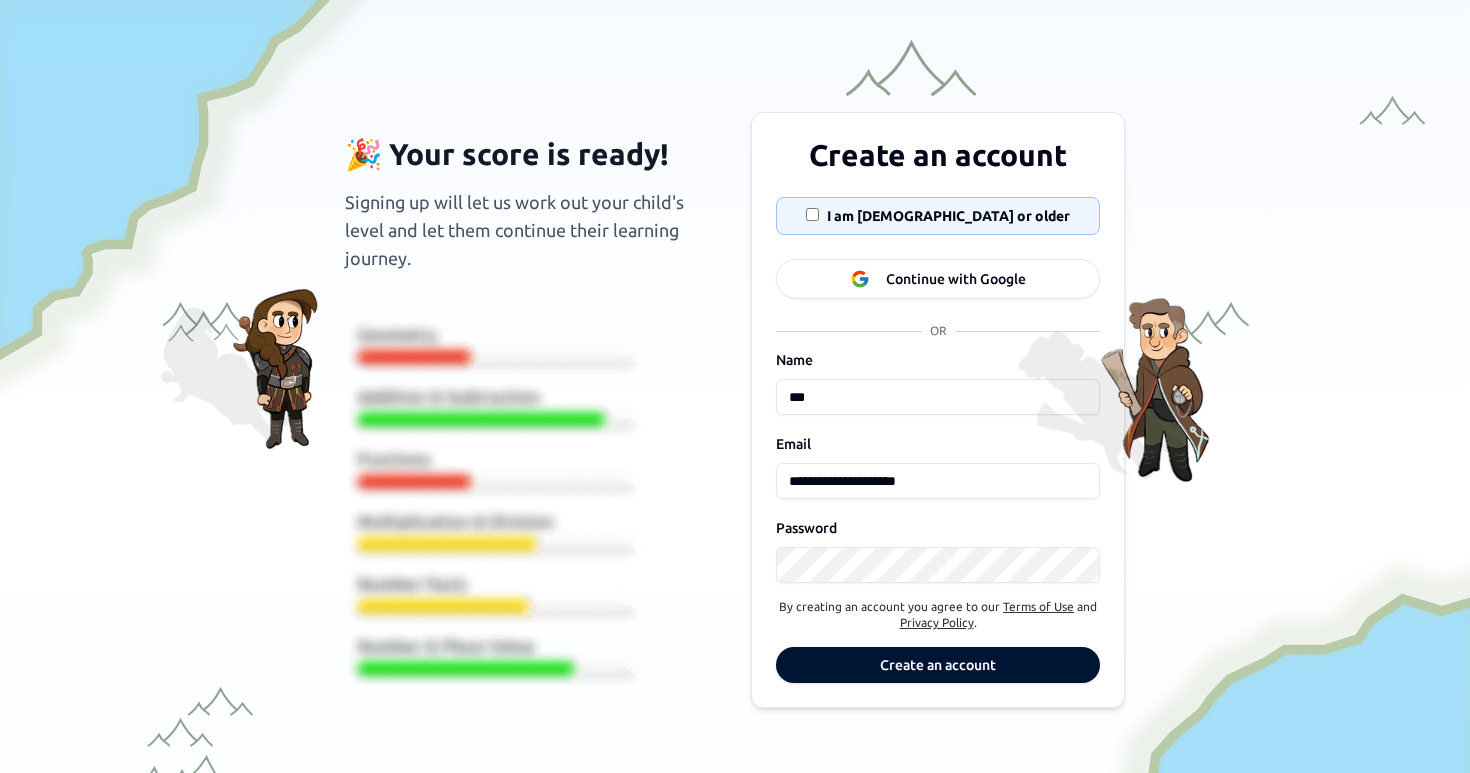 type on "**********" 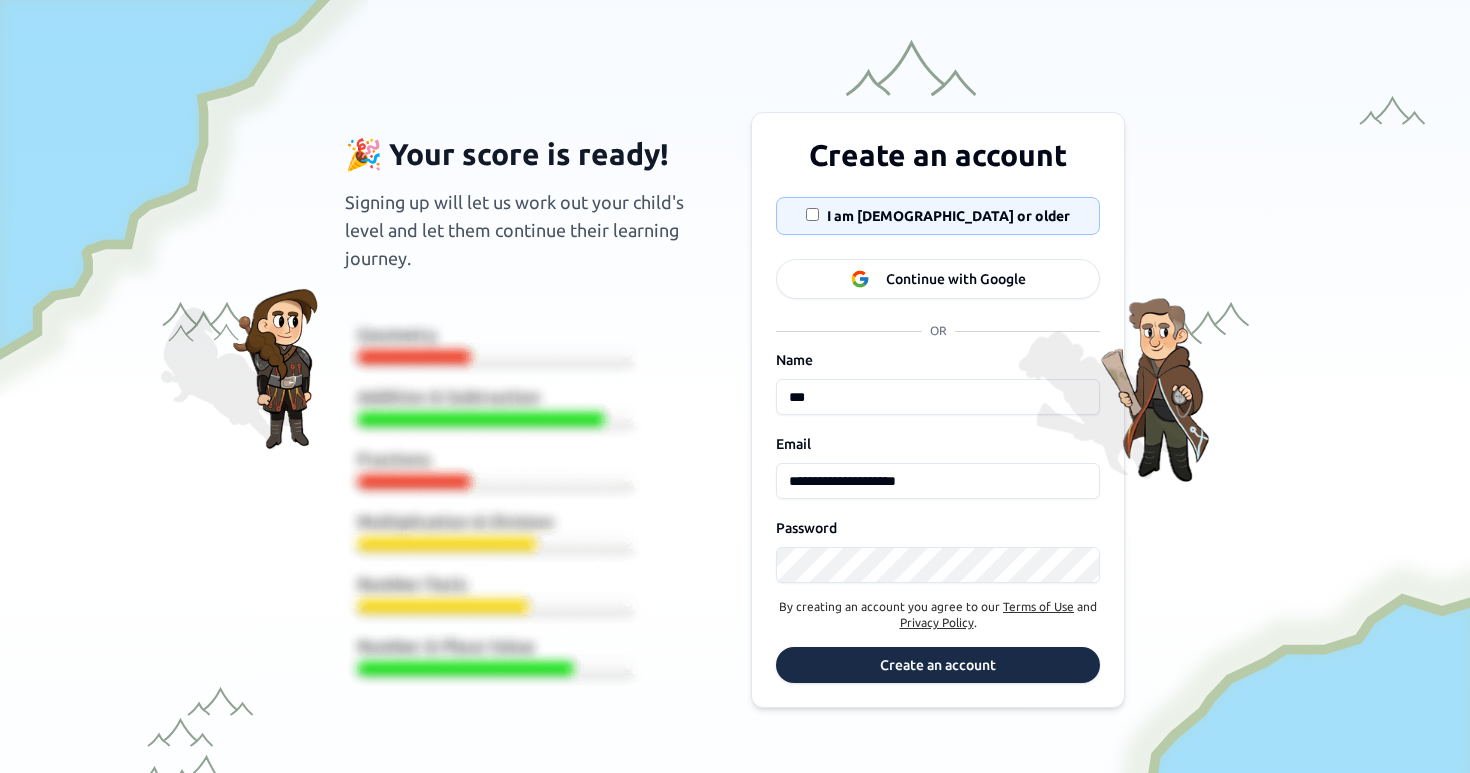 click on "Create an account" at bounding box center [938, 665] 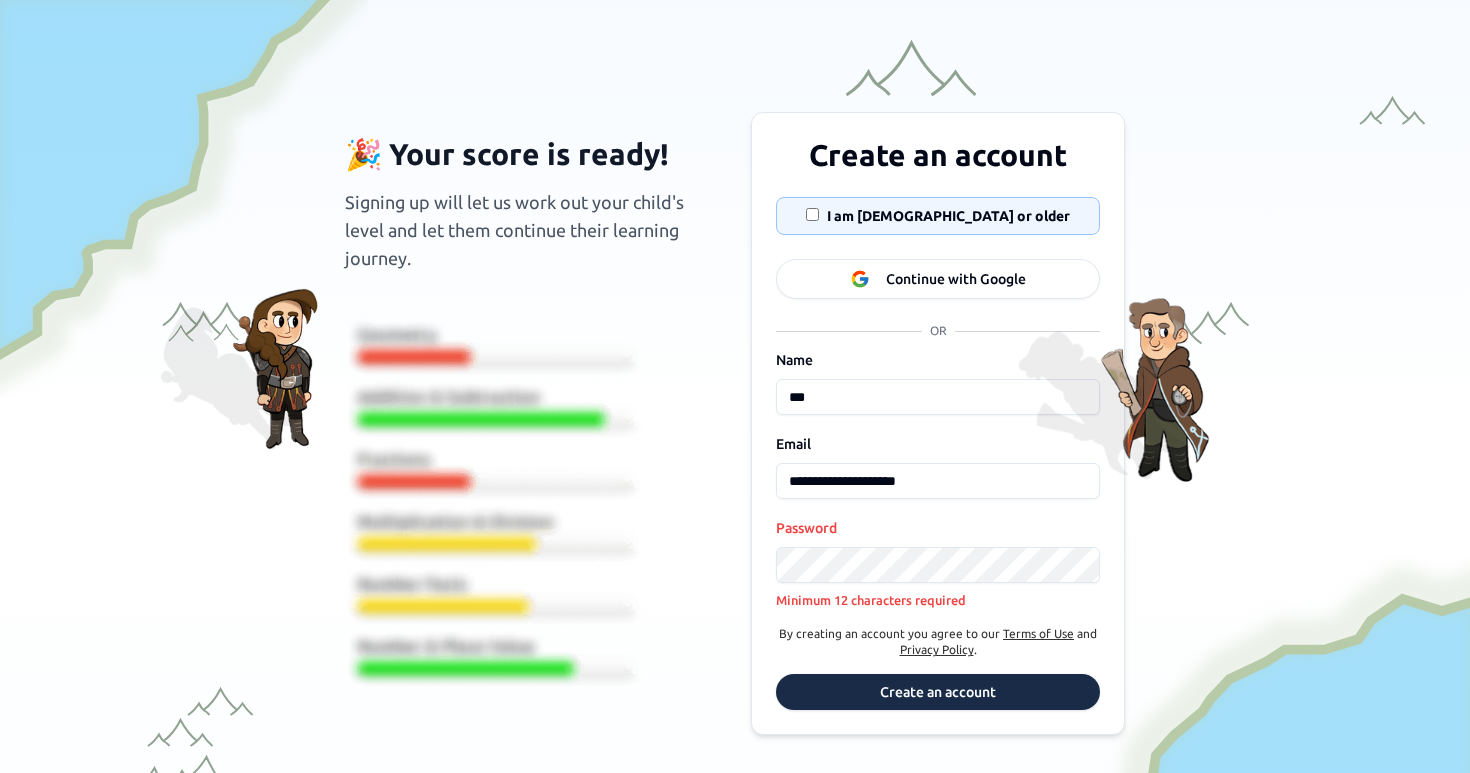click on "Create an account" at bounding box center [938, 692] 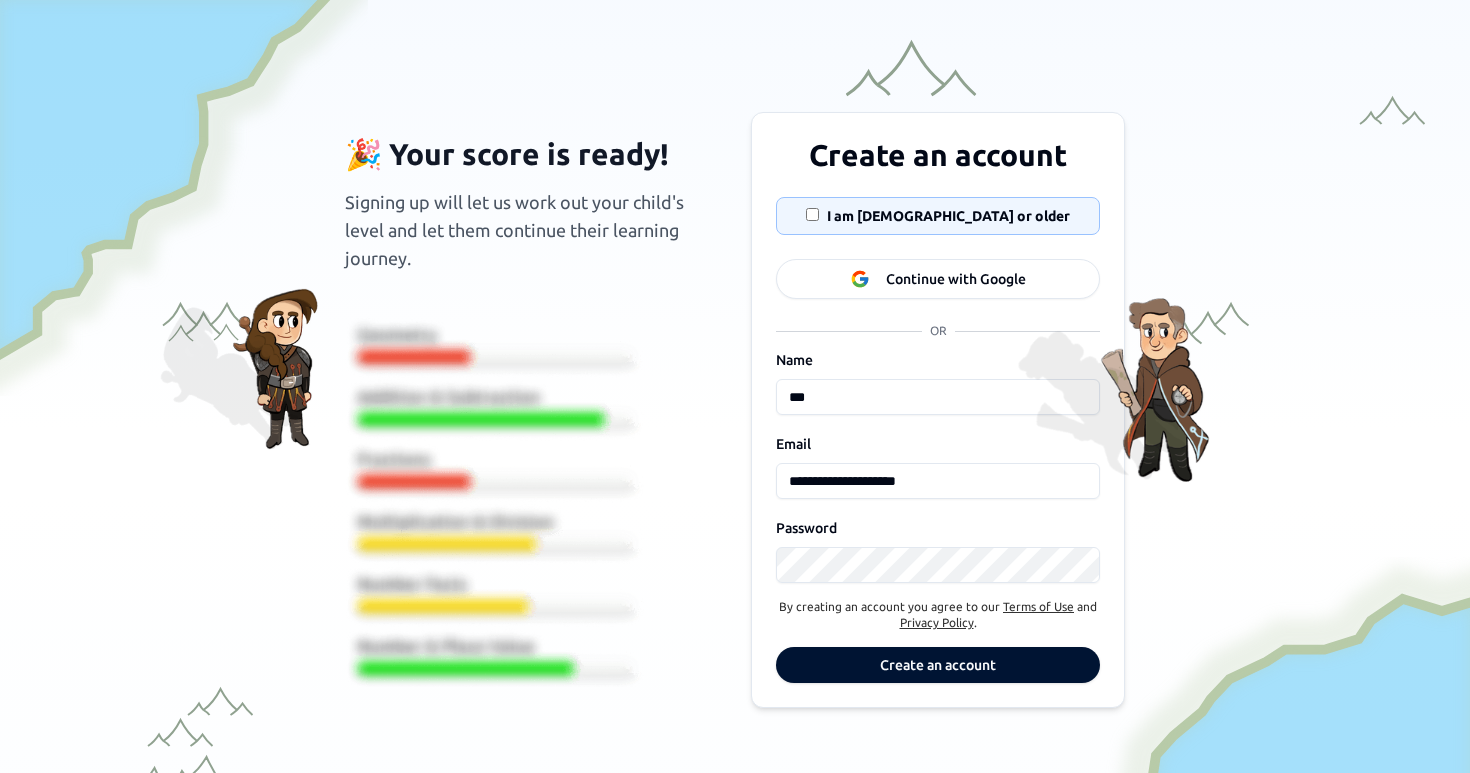 click on "Create an account" at bounding box center [938, 665] 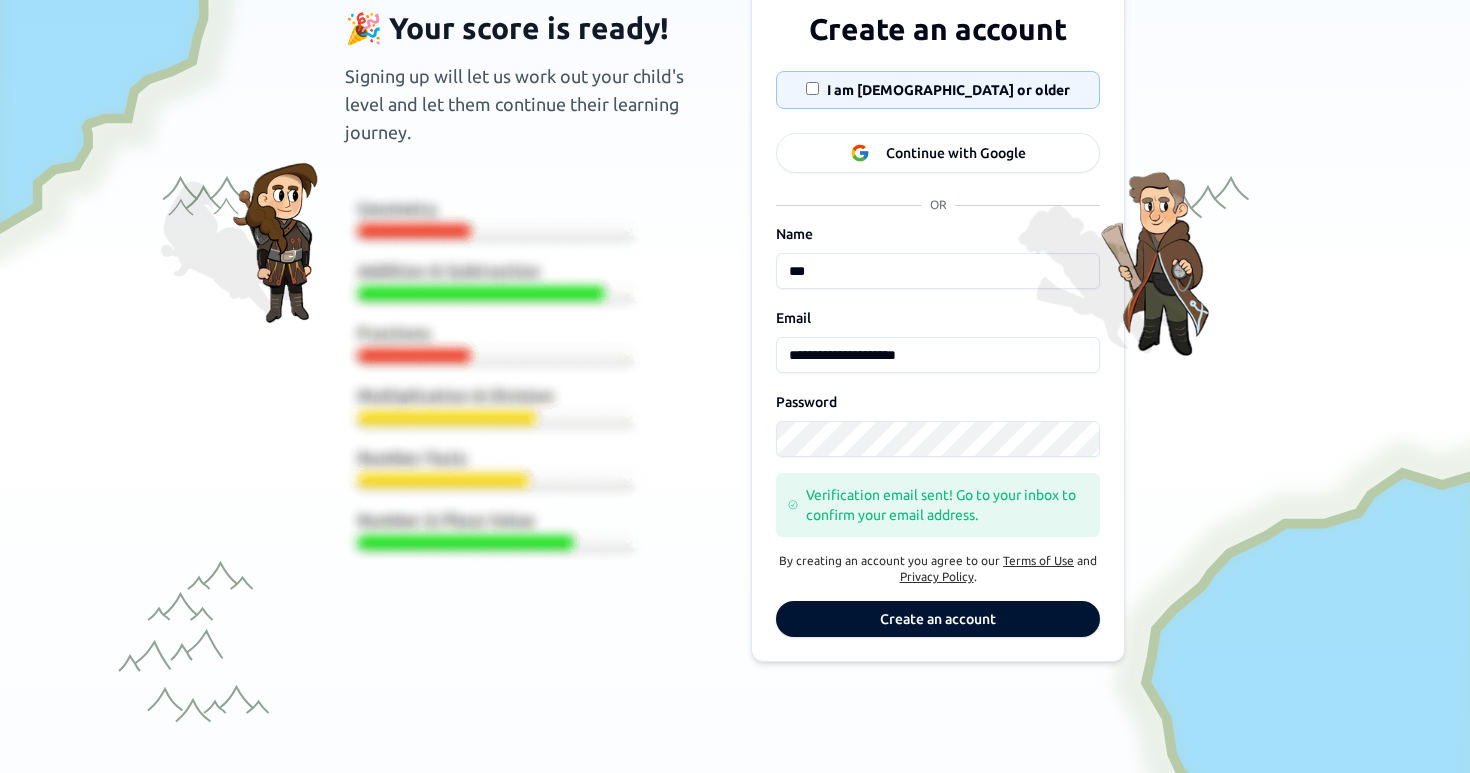 scroll, scrollTop: 147, scrollLeft: 0, axis: vertical 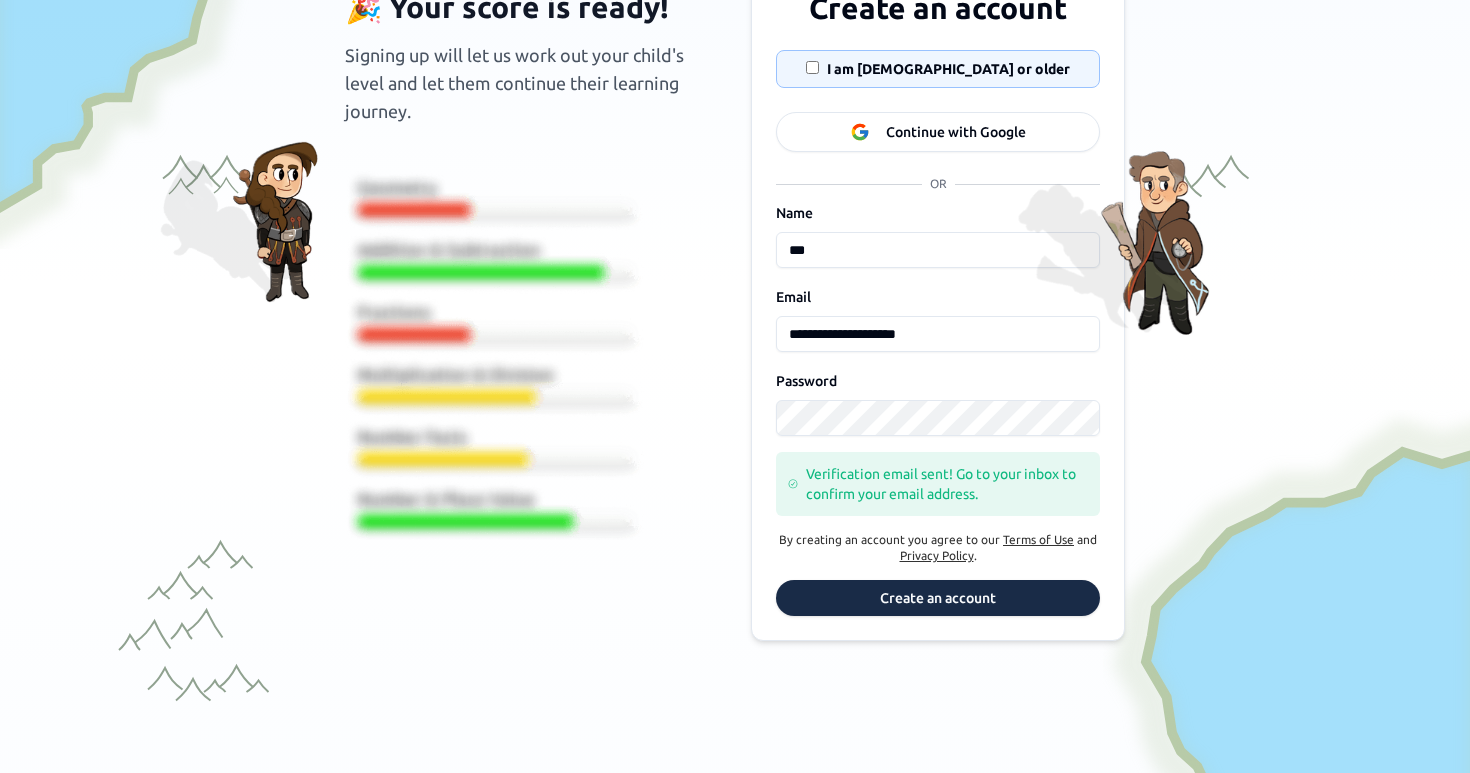 click on "Create an account" at bounding box center [938, 598] 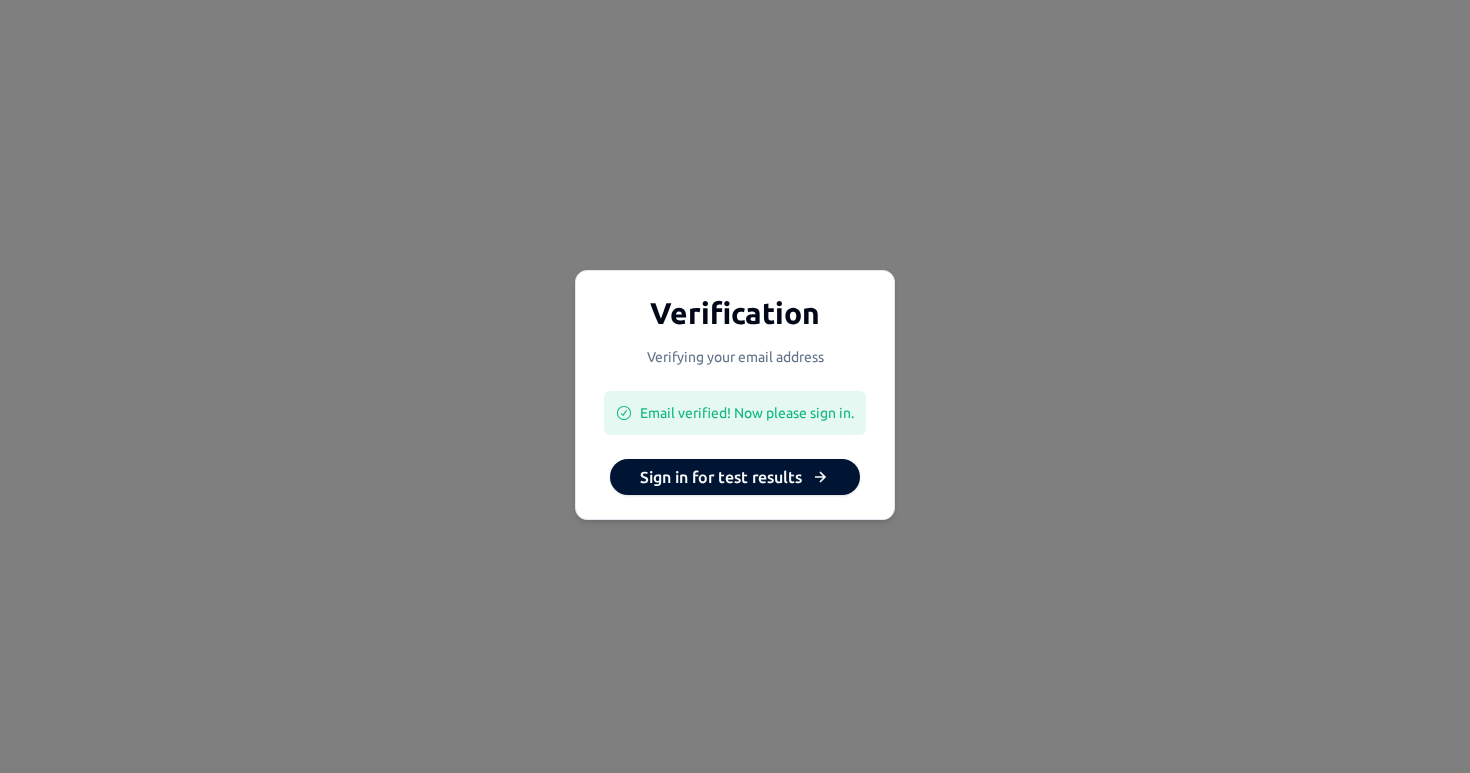 scroll, scrollTop: 0, scrollLeft: 0, axis: both 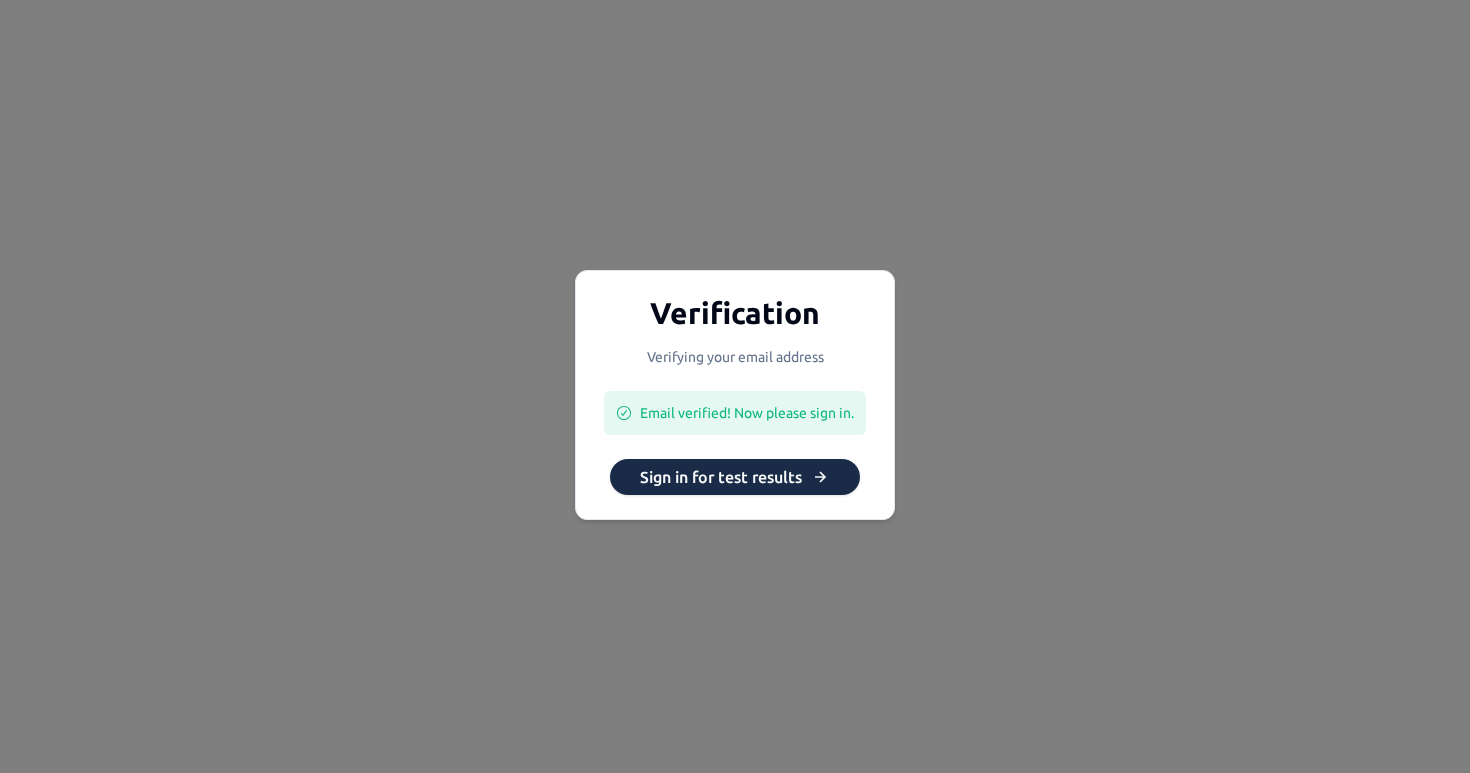 click on "Sign in for test results" at bounding box center (735, 477) 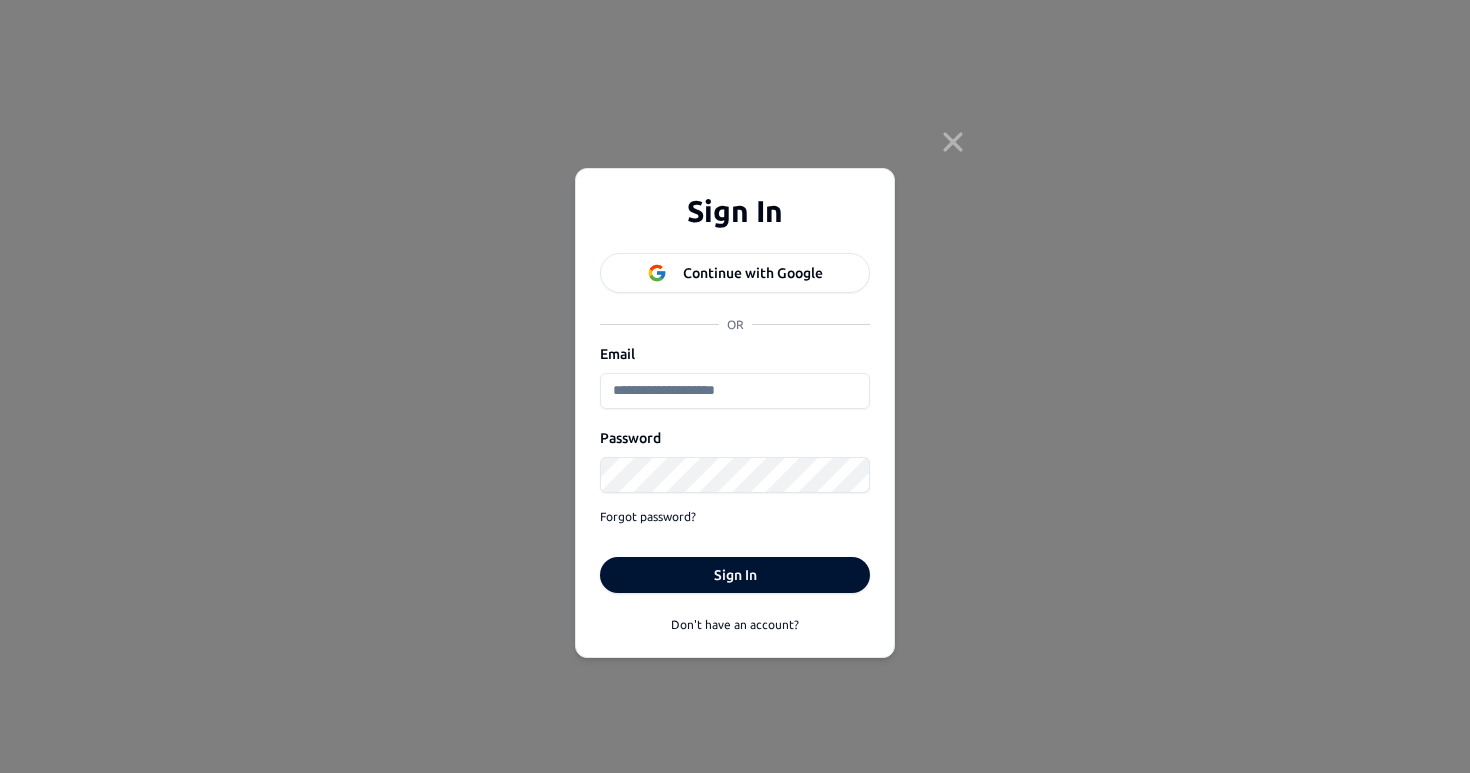 click on "Email" at bounding box center [735, 391] 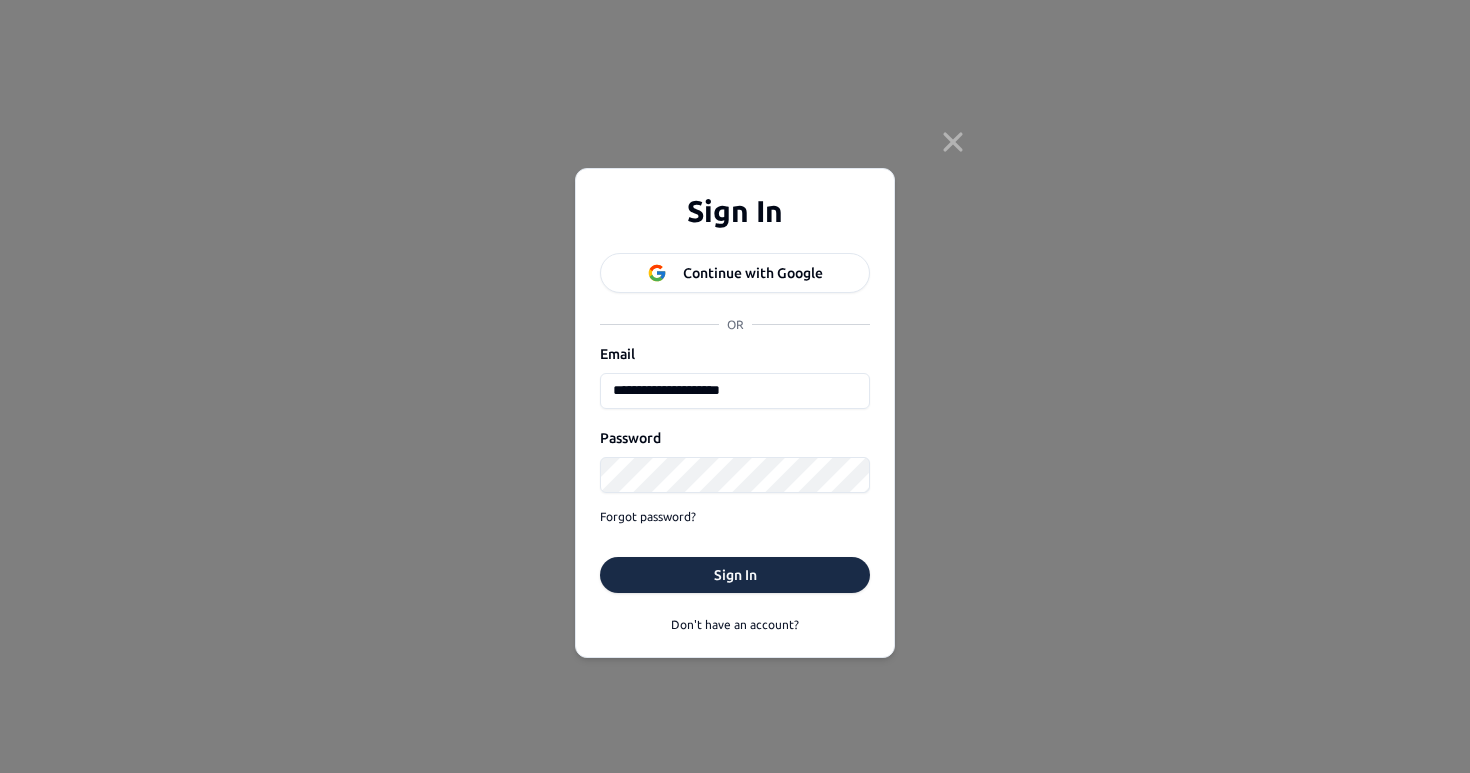 click on "Sign In" at bounding box center [735, 575] 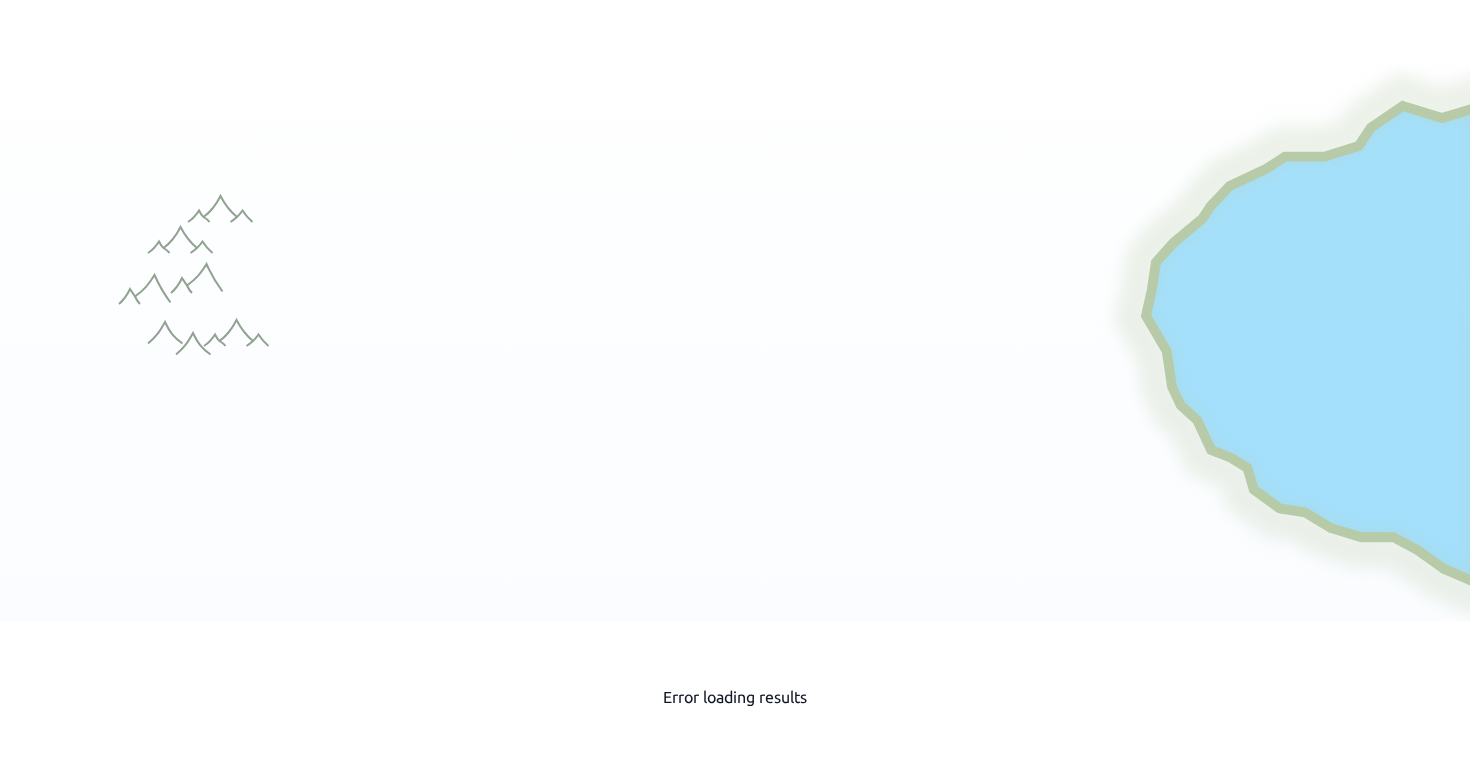 scroll, scrollTop: 0, scrollLeft: 0, axis: both 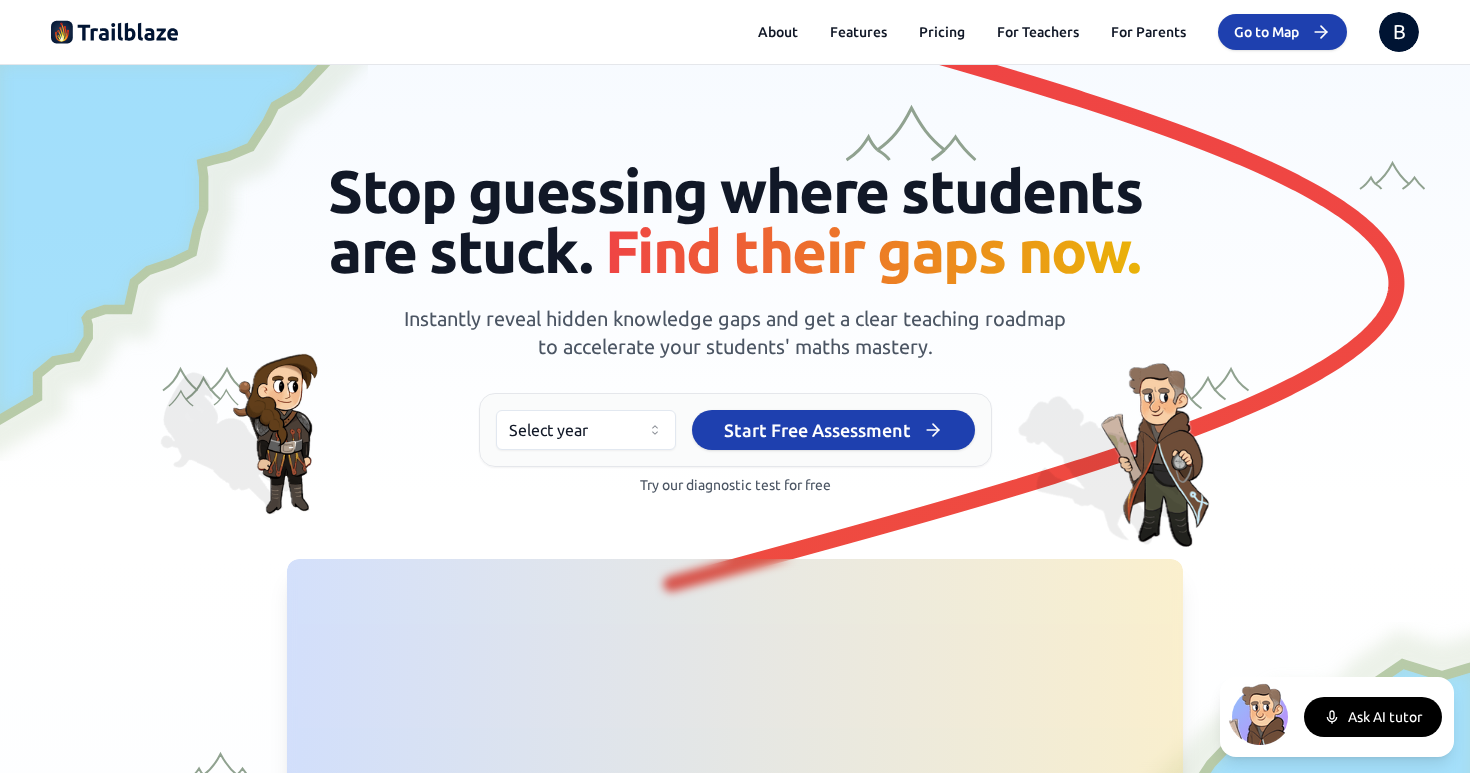 click on "Try our diagnostic test for free" at bounding box center [735, 485] 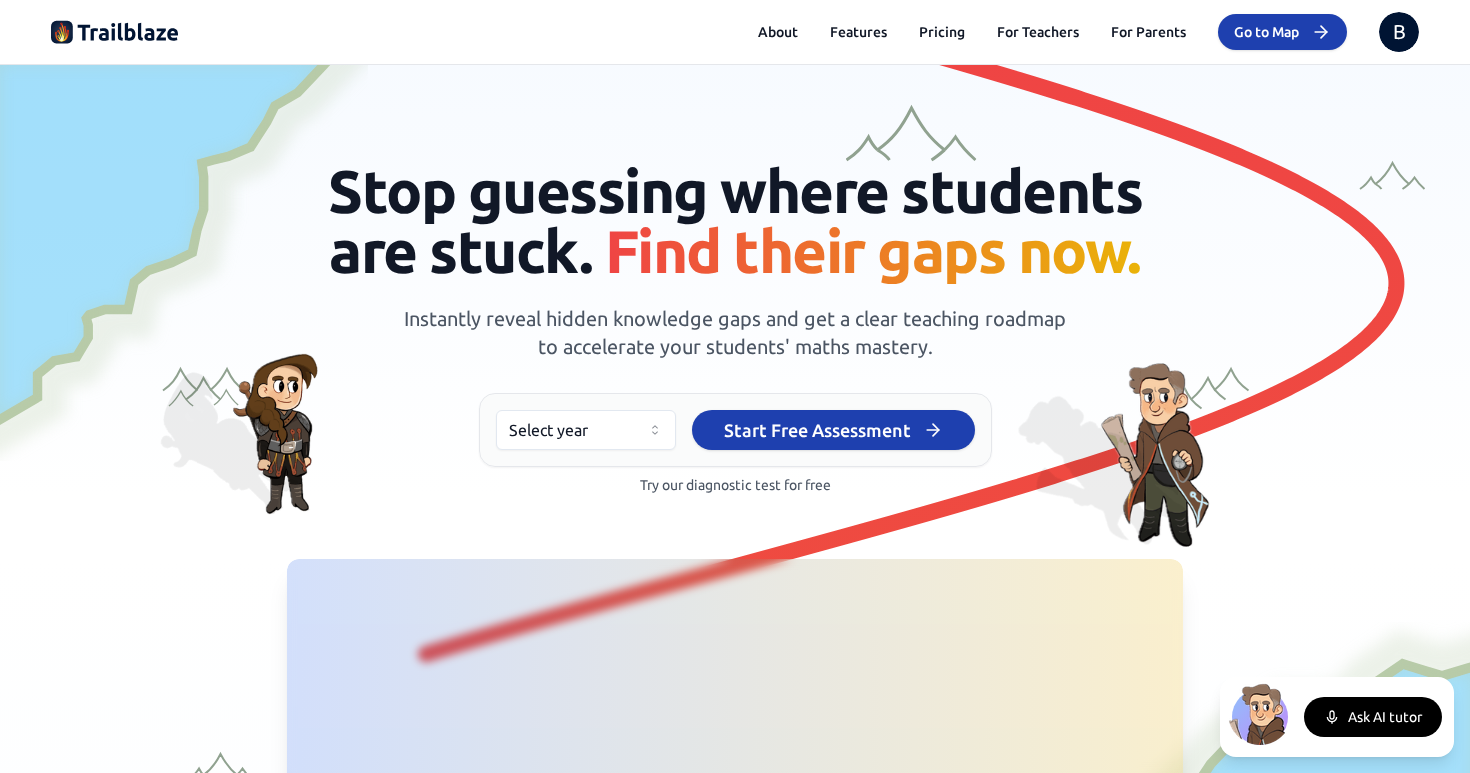 click on "Try our diagnostic test for free" at bounding box center [735, 485] 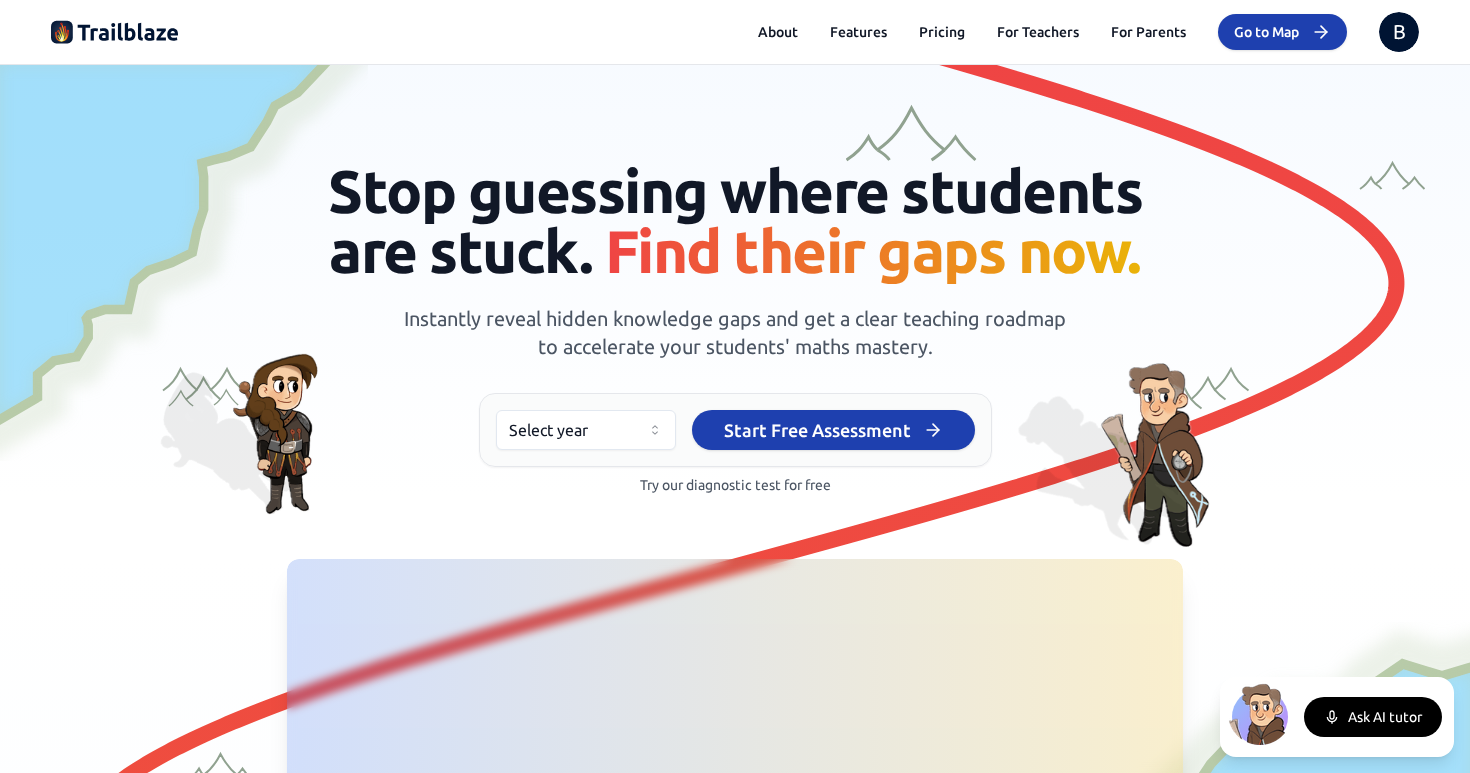 click on "Try our diagnostic test for free" at bounding box center (735, 485) 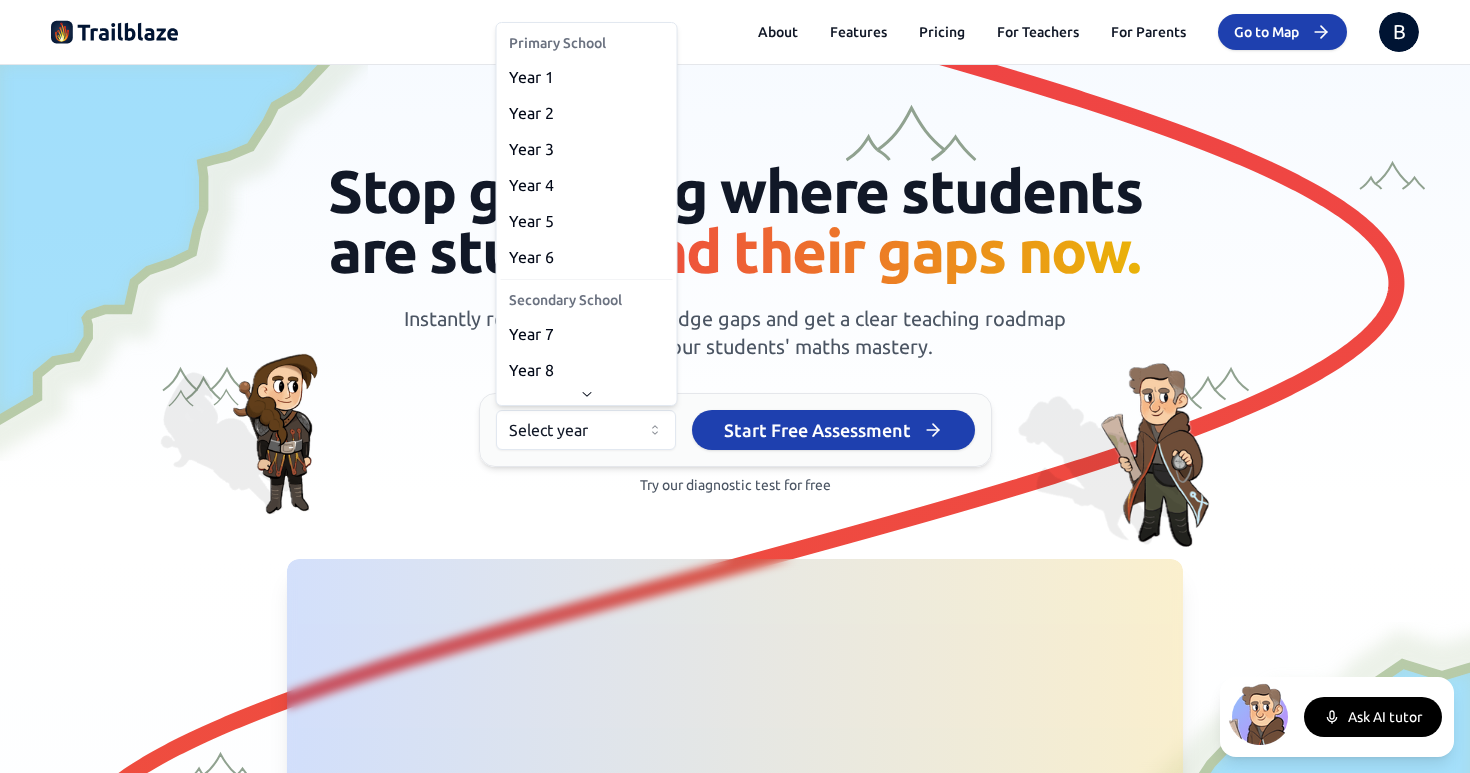 click on "We value your privacy        We use cookies to enhance your browsing experience, serve personalized ads or content, and analyze our traffic. By clicking "Accept All", you consent to our use of cookies.        Customize   Reject All   Accept All                    Customize Consent Preferences             We use cookies to help you navigate efficiently and perform certain functions. You will find detailed information about all cookies under each consent category below. The cookies that are categorized as "Necessary" are stored on your browser as they are essential for enabling the basic functionalities of the site. ...  Show more        Necessary Always Active Necessary cookies are required to enable the basic features of this site, such as providing secure log-in or adjusting your consent preferences. These cookies do not store any personally identifiable data. Cookie cookieyes-consent Duration 1 year Description Functional No cookies to display. Analytics Cookie fs_lua Duration 1 hour Cookie _ga" at bounding box center [735, 386] 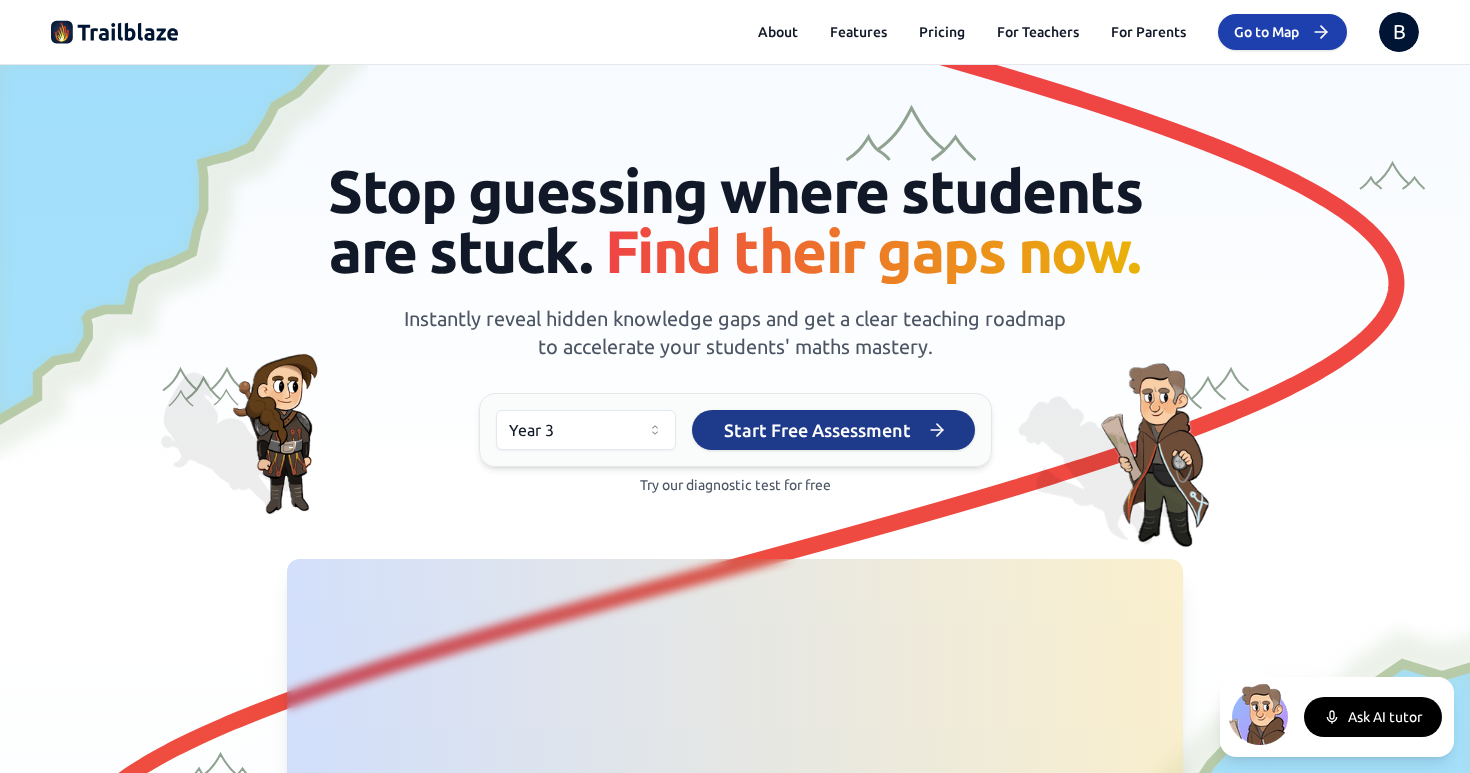 click on "Start Free Assessment" at bounding box center [833, 430] 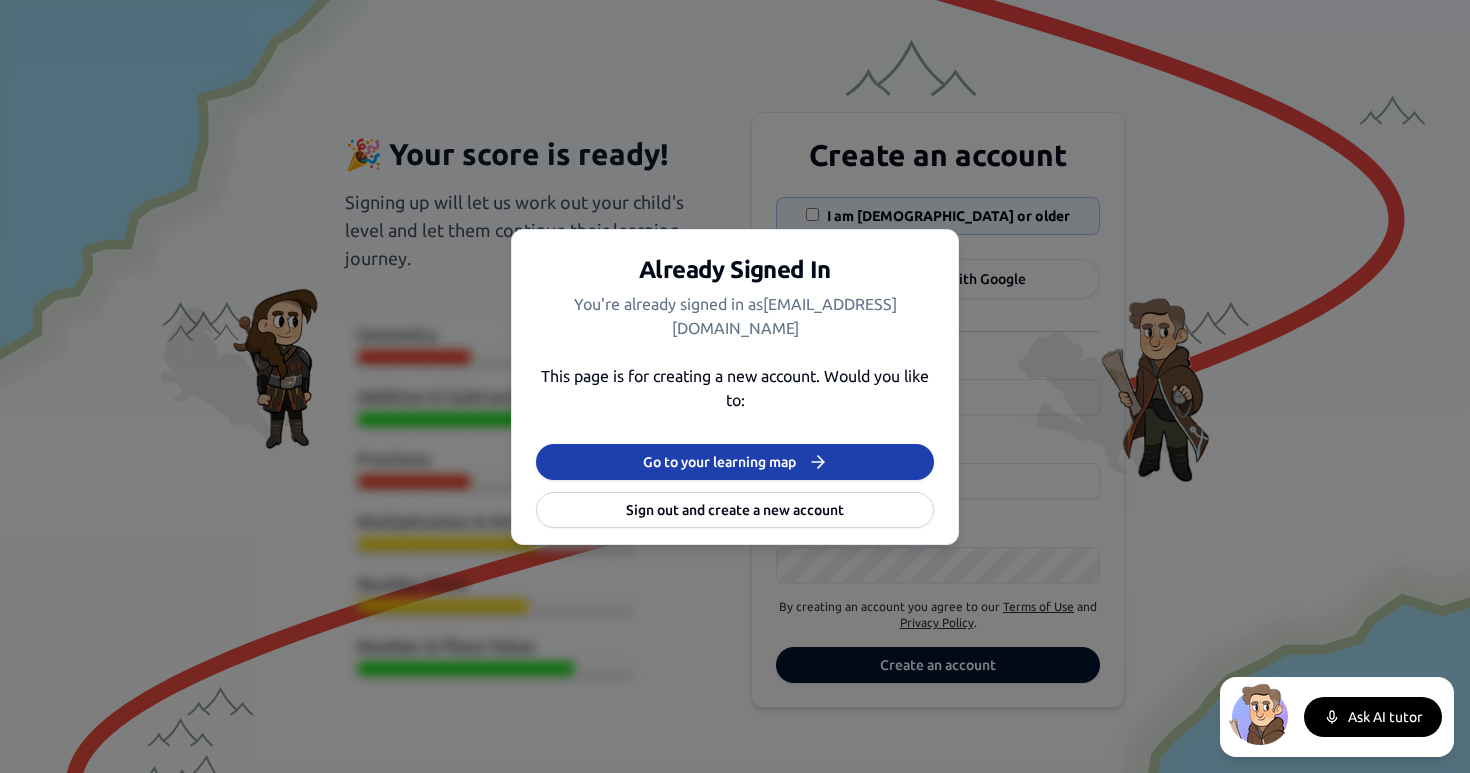 type on "**********" 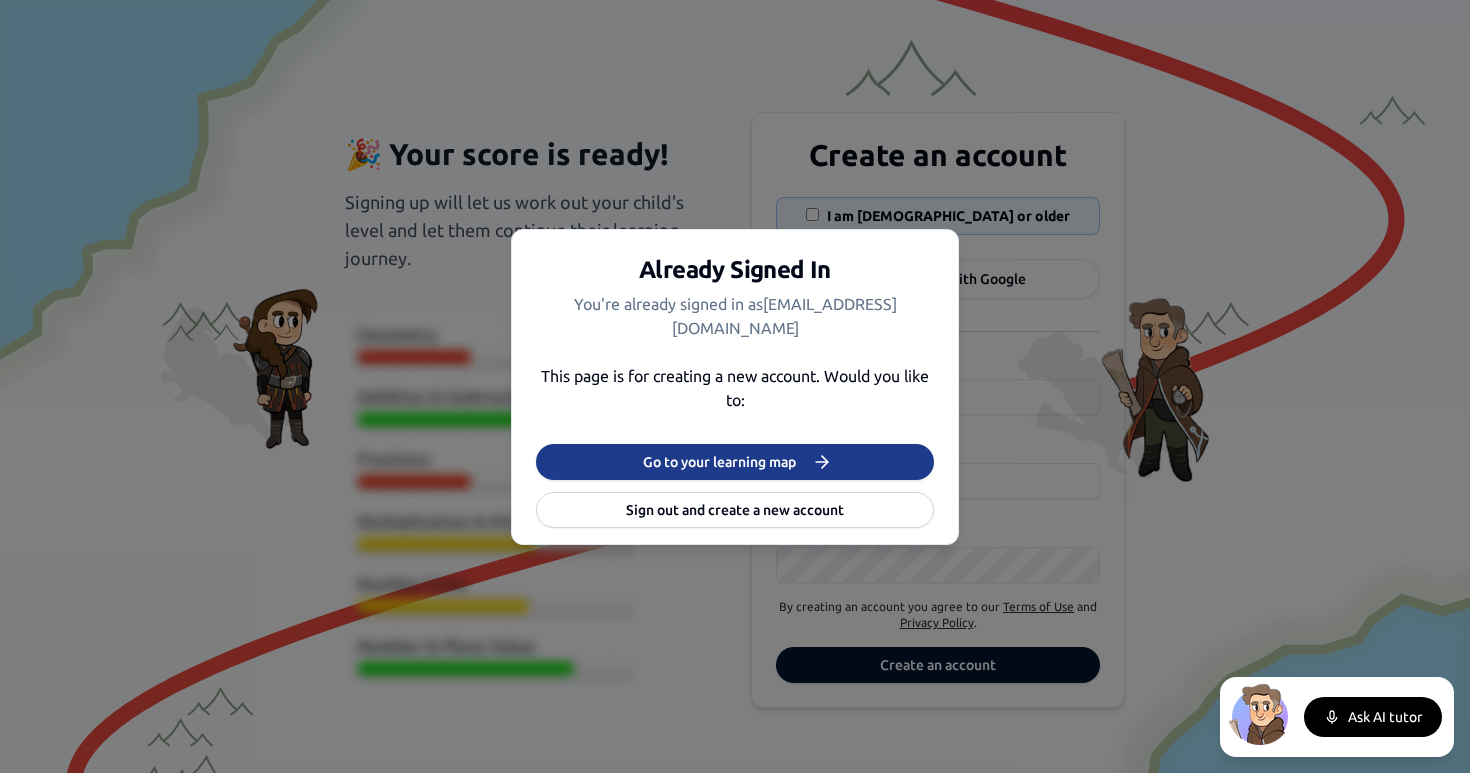 click on "Go to your learning map" at bounding box center (735, 462) 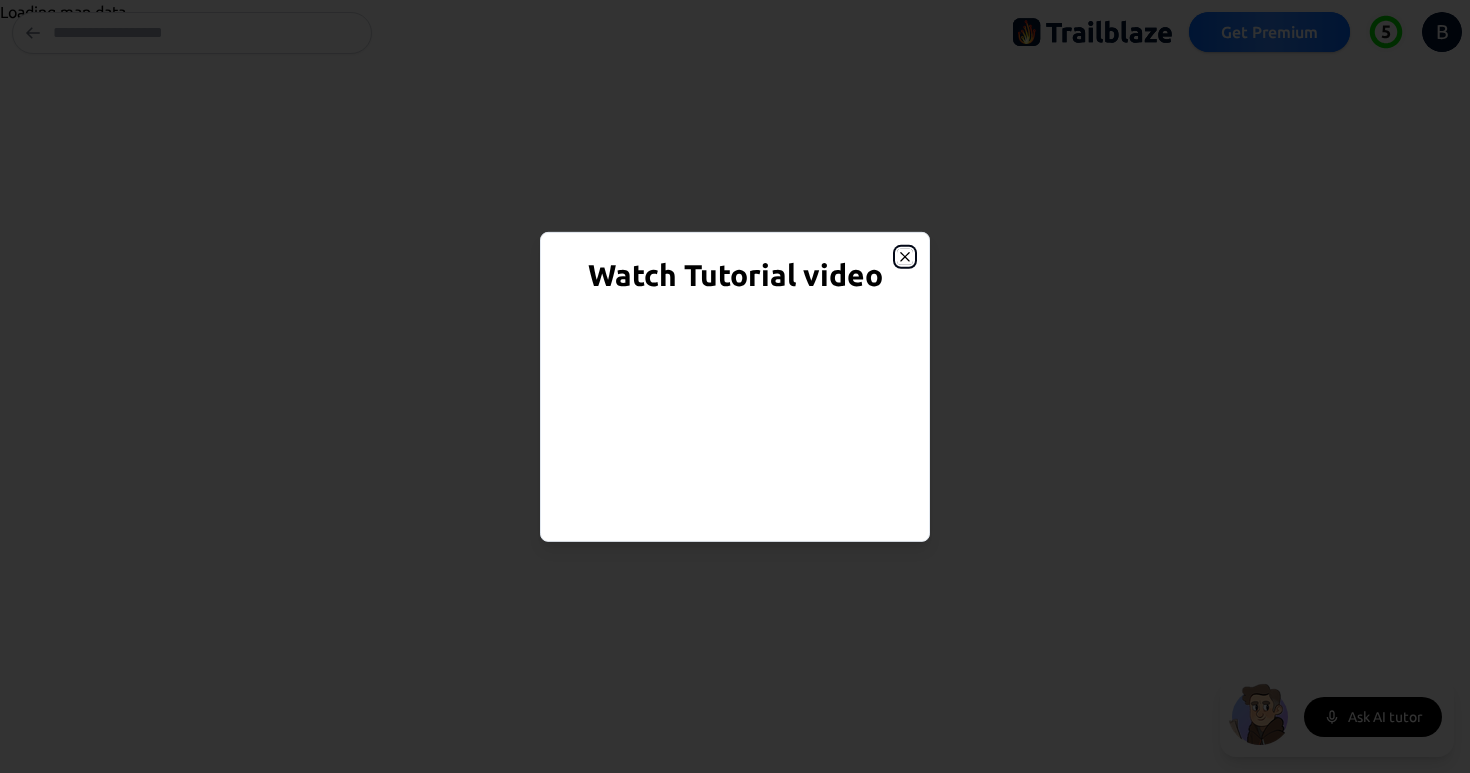 click 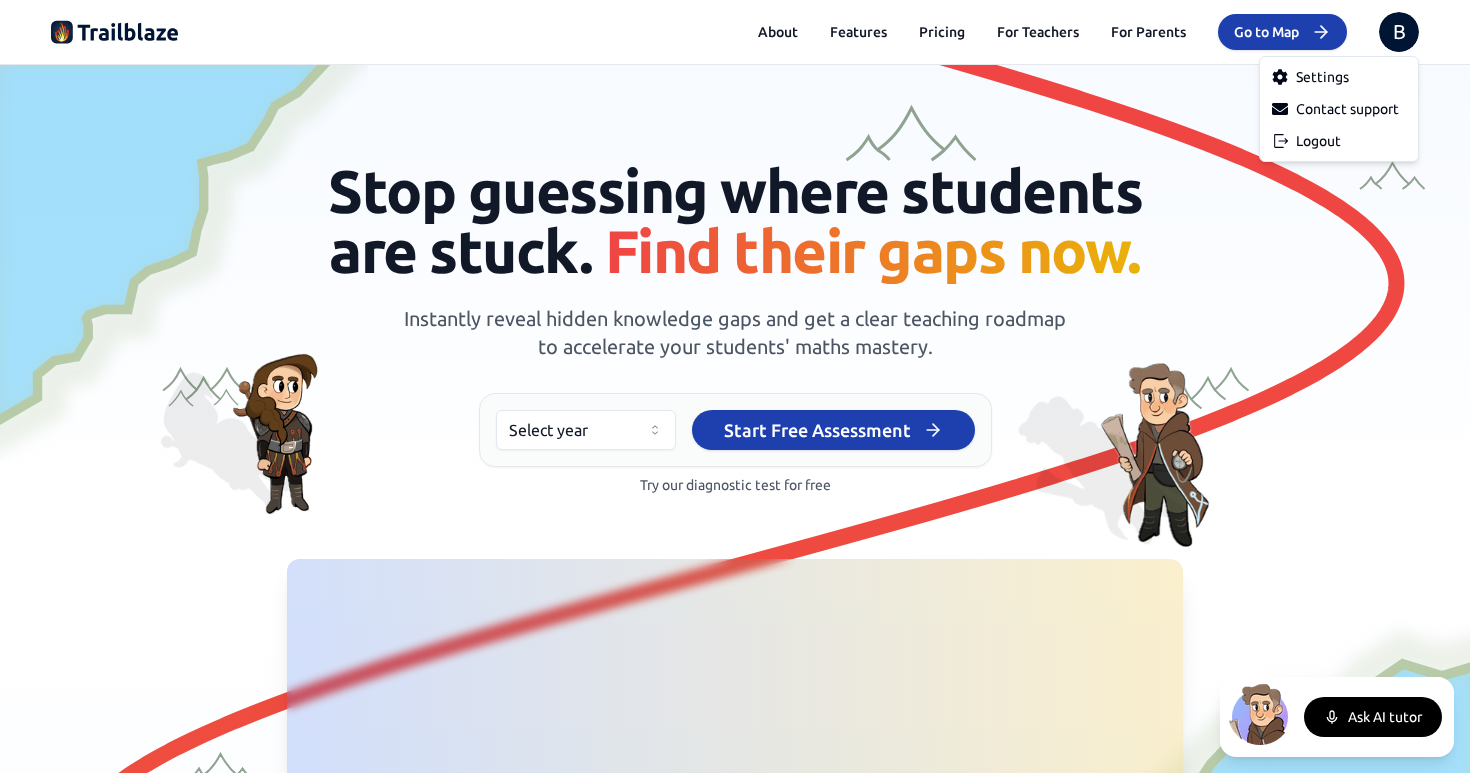 click on "We value your privacy        We use cookies to enhance your browsing experience, serve personalized ads or content, and analyze our traffic. By clicking "Accept All", you consent to our use of cookies.        Customize   Reject All   Accept All                    Customize Consent Preferences             We use cookies to help you navigate efficiently and perform certain functions. You will find detailed information about all cookies under each consent category below. The cookies that are categorized as "Necessary" are stored on your browser as they are essential for enabling the basic functionalities of the site. ...  Show more        Necessary Always Active Necessary cookies are required to enable the basic features of this site, such as providing secure log-in or adjusting your consent preferences. These cookies do not store any personally identifiable data. Cookie cookieyes-consent Duration 1 year Description Functional No cookies to display. Analytics Cookie fs_lua Duration 1 hour Cookie _ga" at bounding box center [735, 386] 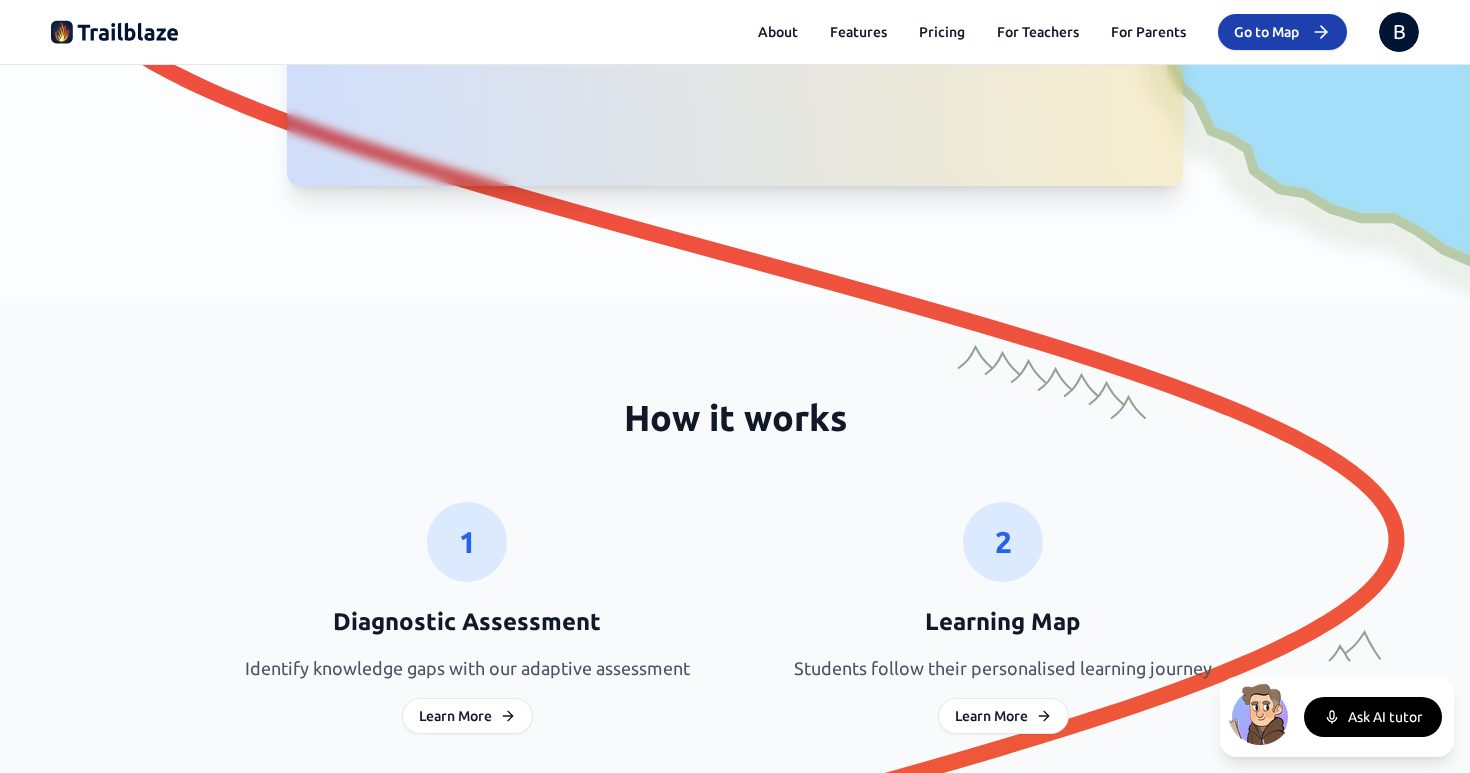 scroll, scrollTop: 874, scrollLeft: 0, axis: vertical 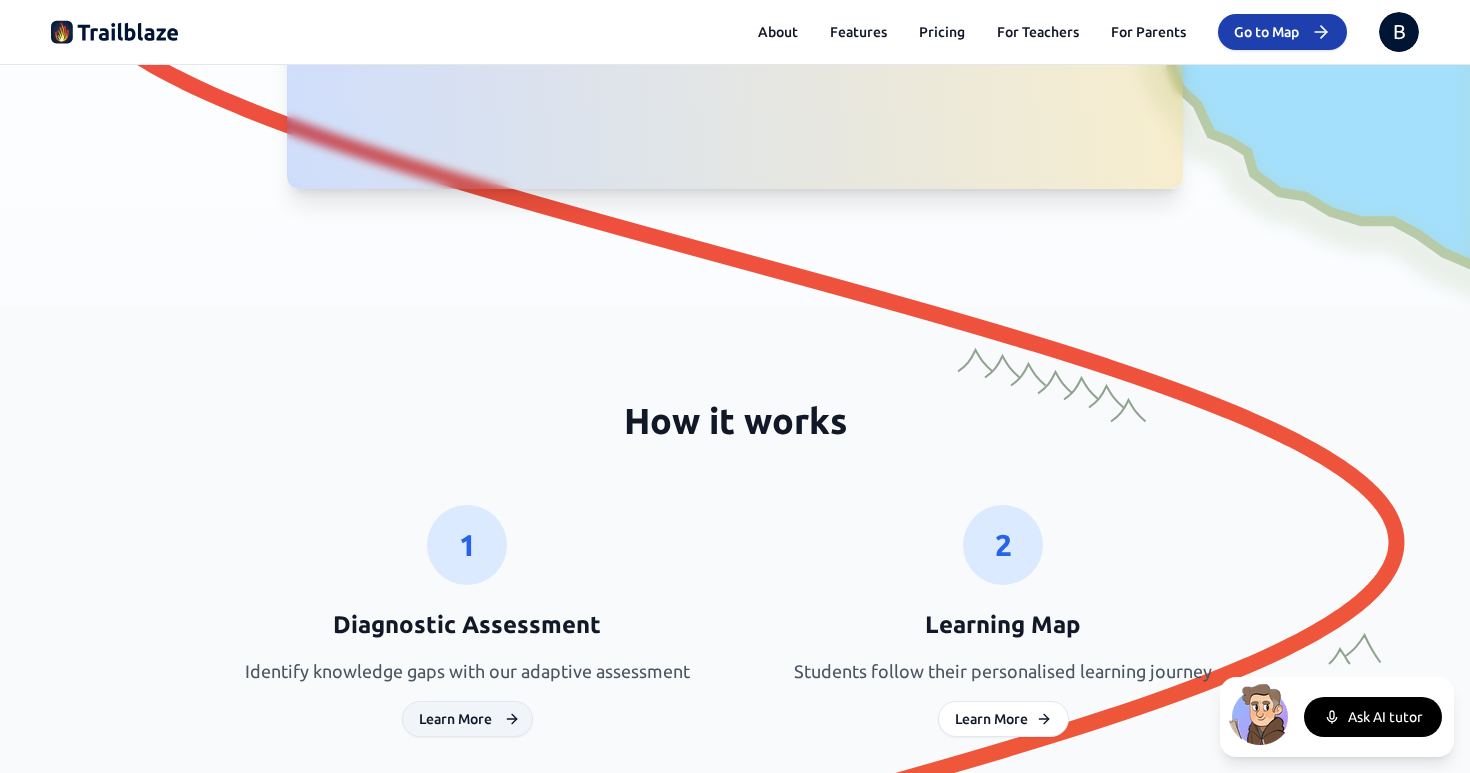 click on "Learn More" at bounding box center (467, 719) 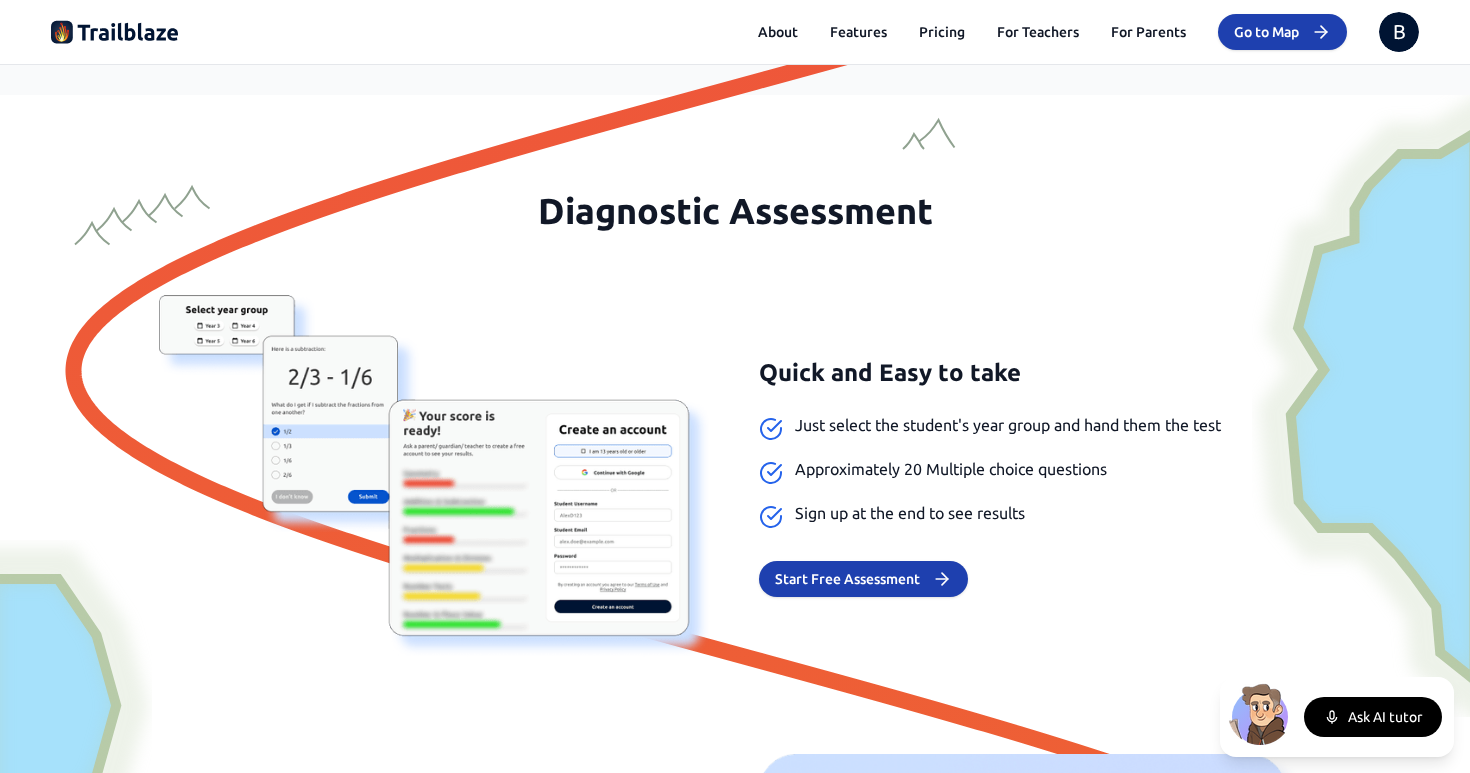 scroll, scrollTop: 1627, scrollLeft: 0, axis: vertical 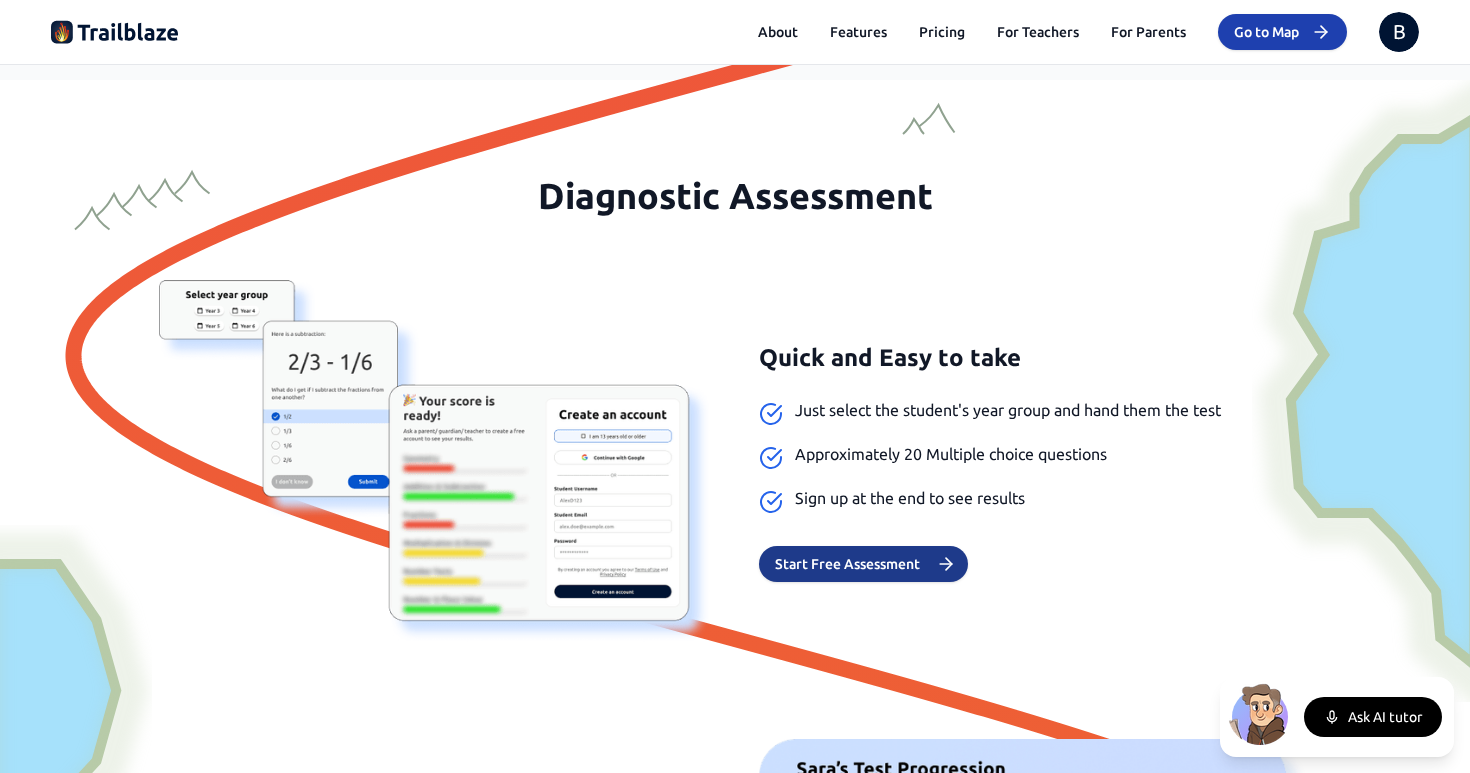 click on "Start Free Assessment" at bounding box center [863, 564] 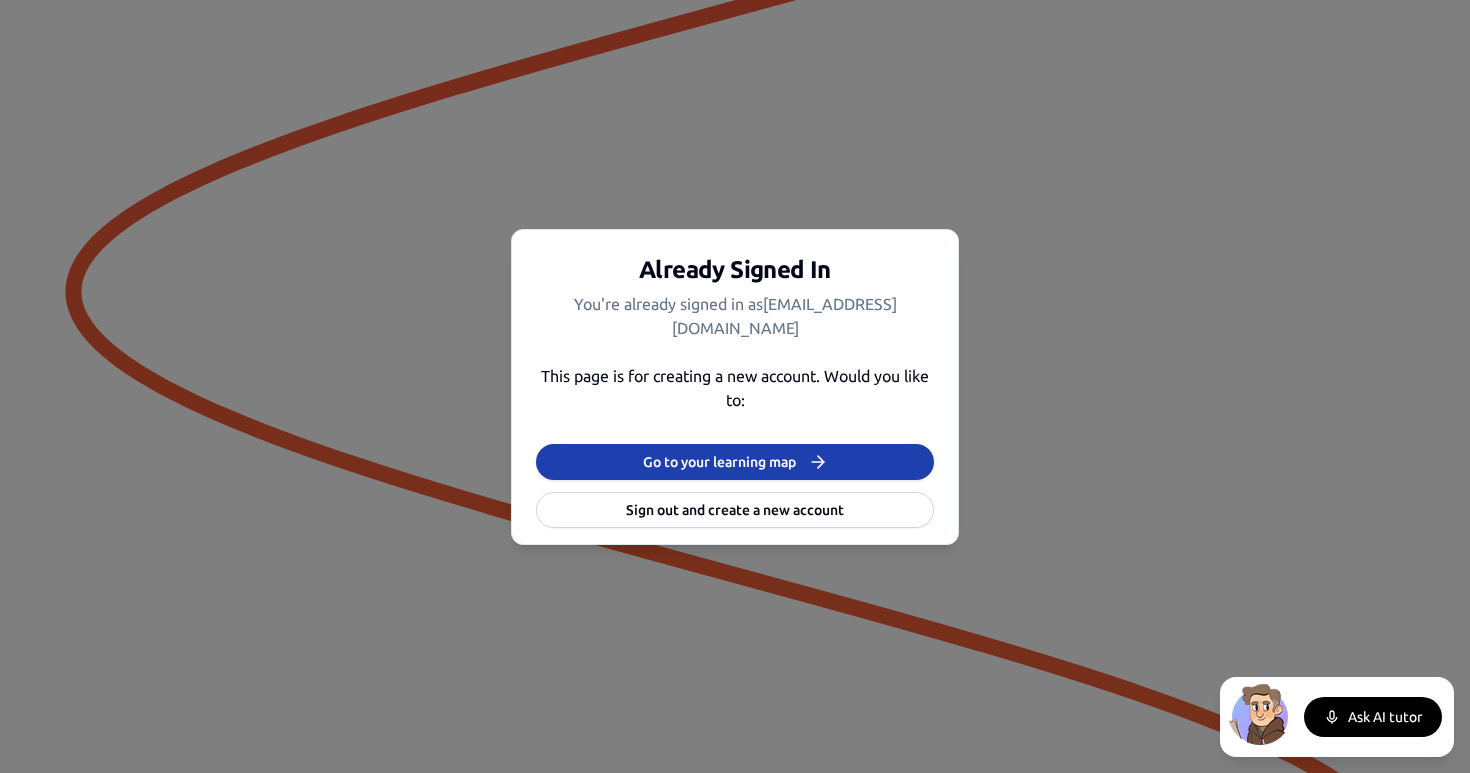 scroll, scrollTop: 494, scrollLeft: 0, axis: vertical 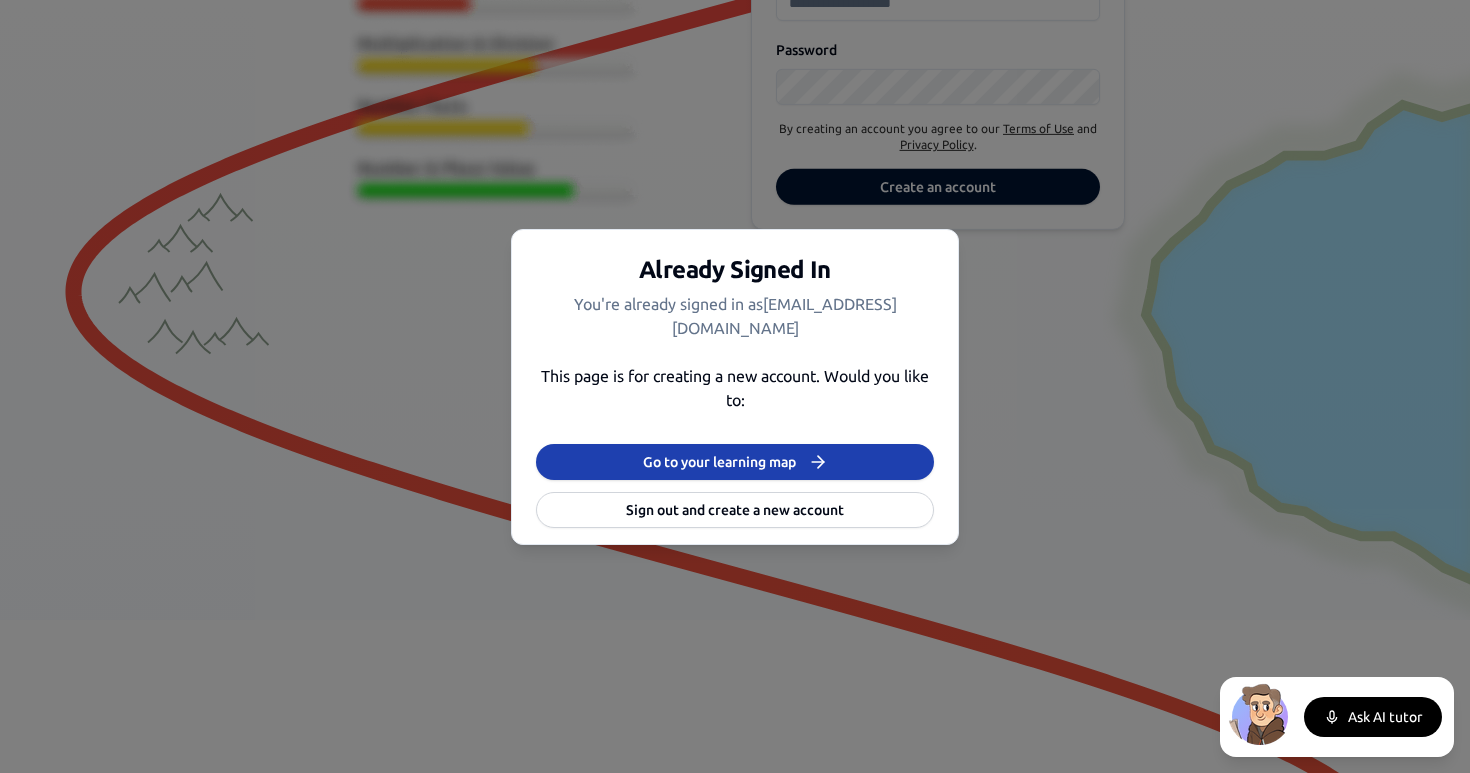 type on "**********" 